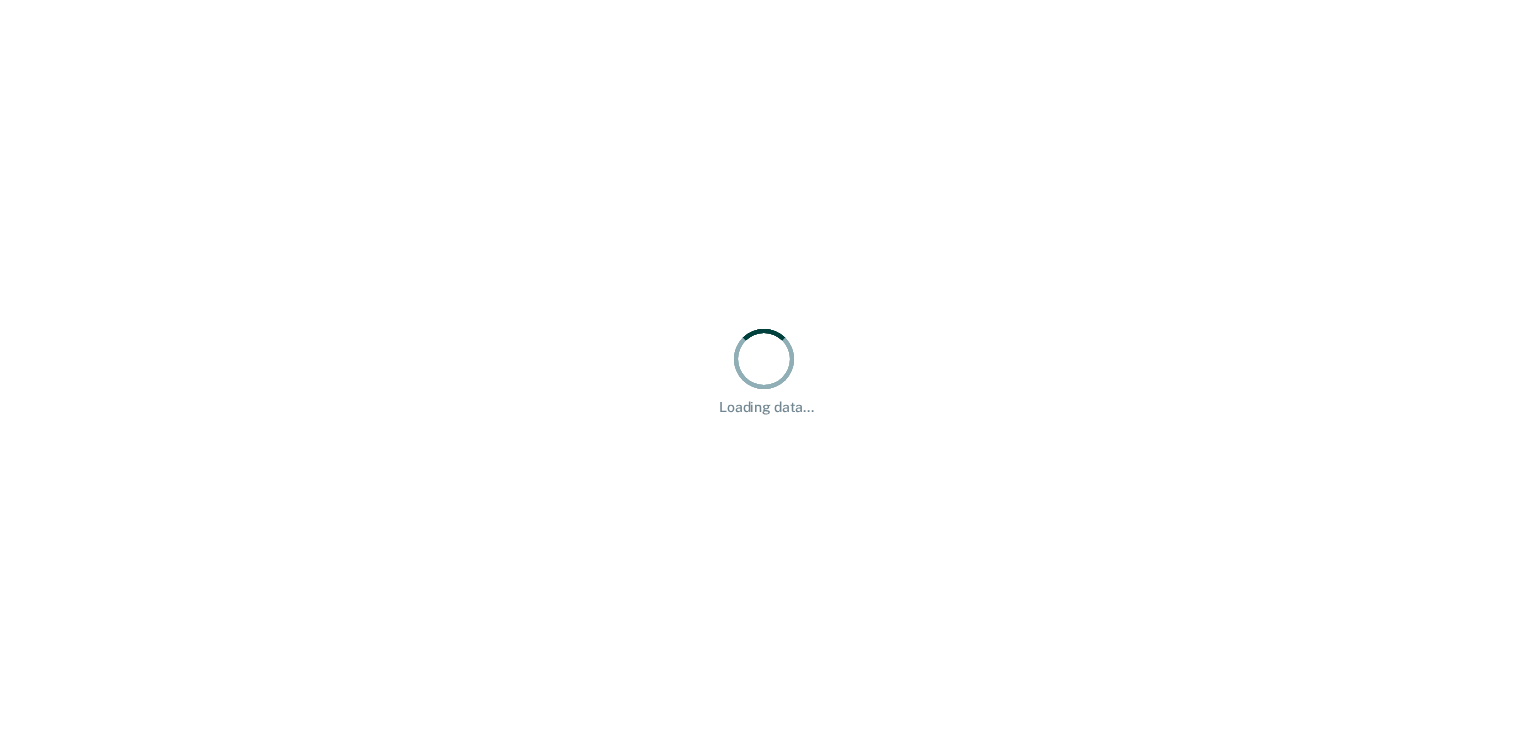 scroll, scrollTop: 0, scrollLeft: 0, axis: both 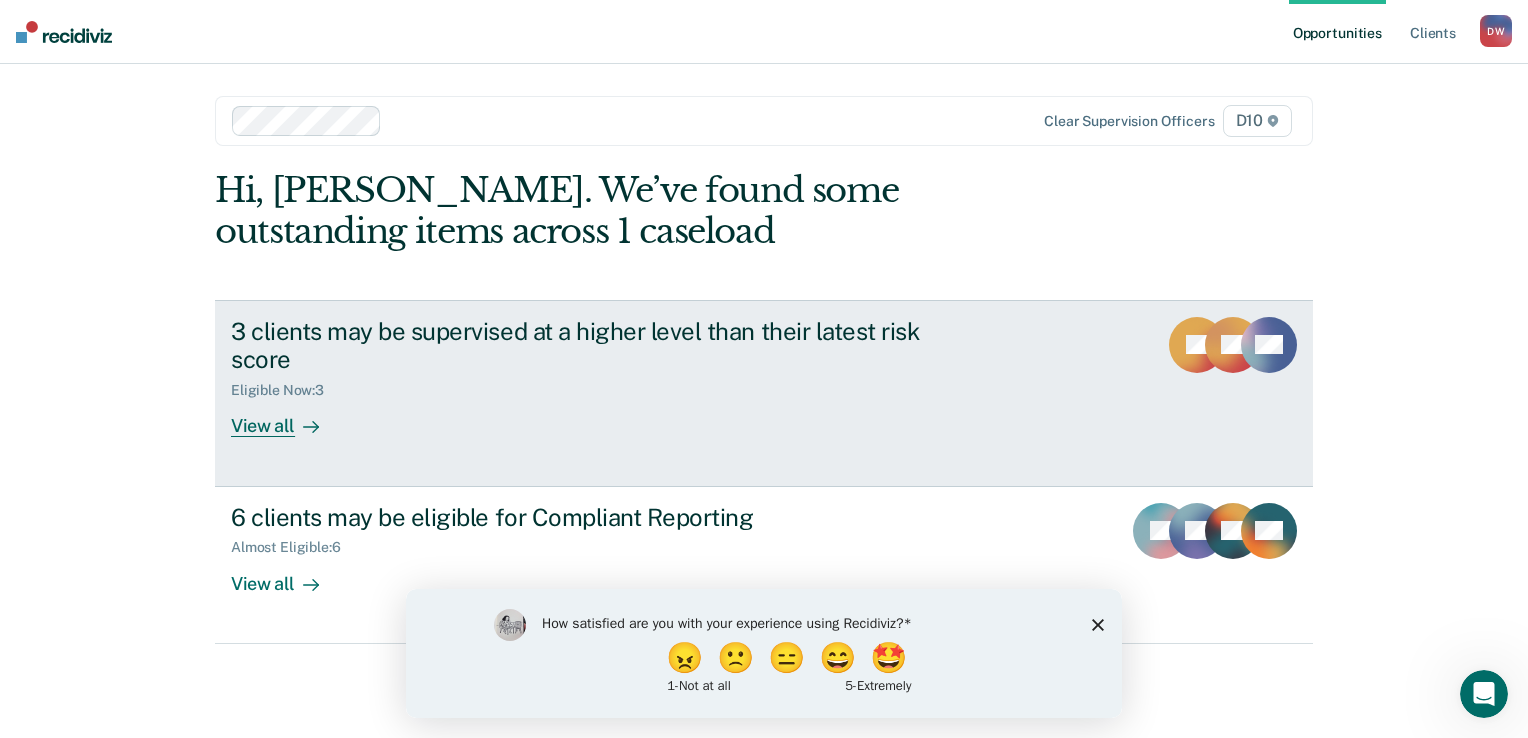 click on "View all" at bounding box center [287, 418] 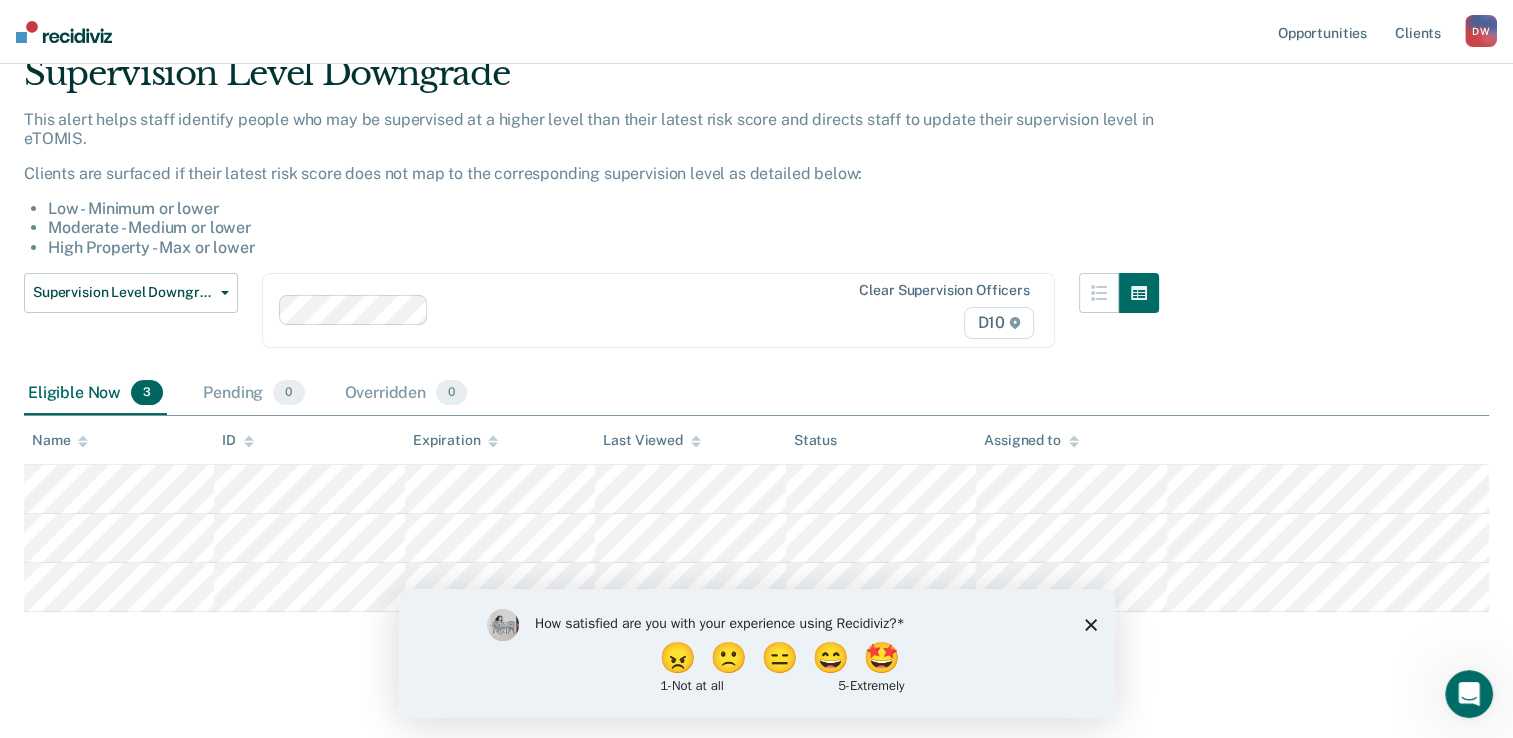 scroll, scrollTop: 100, scrollLeft: 0, axis: vertical 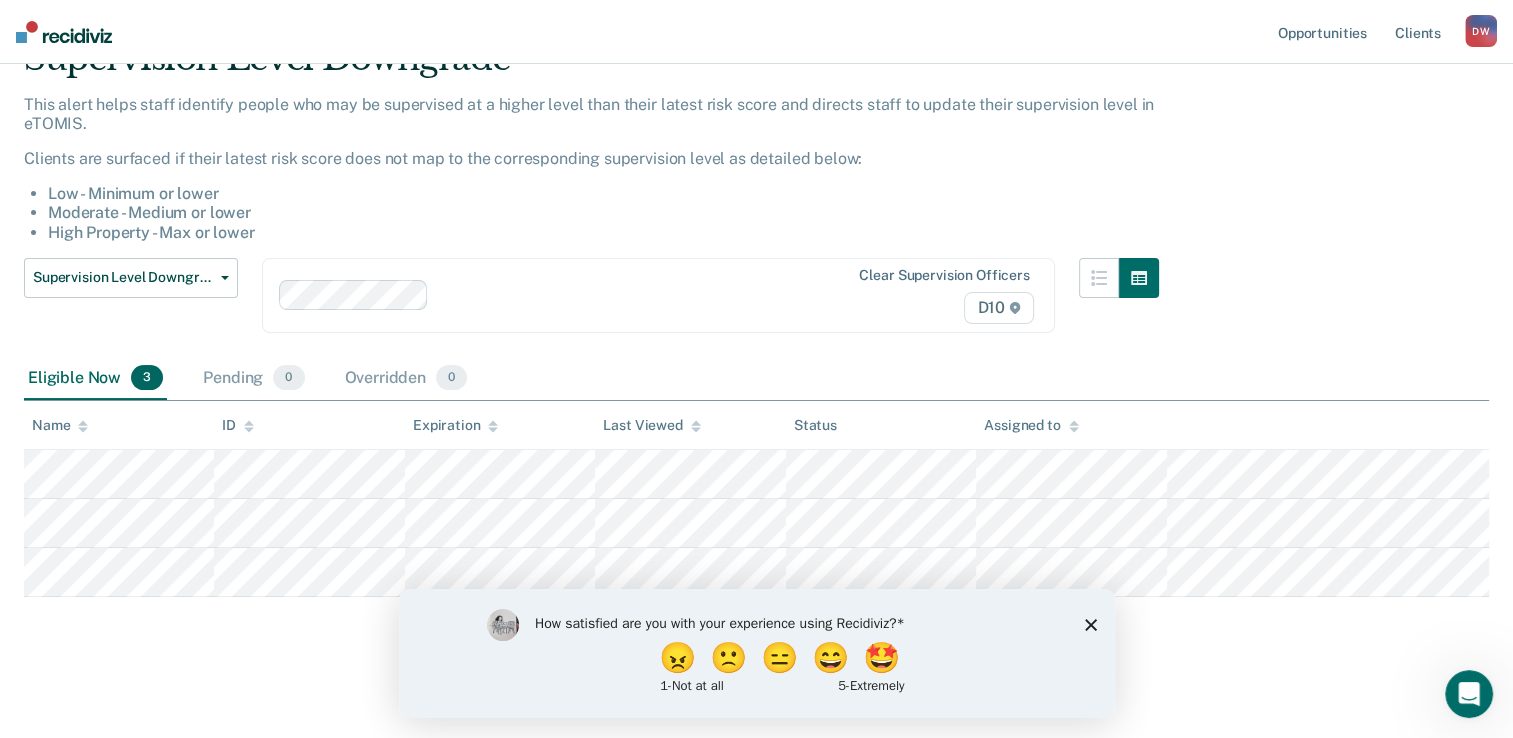 click 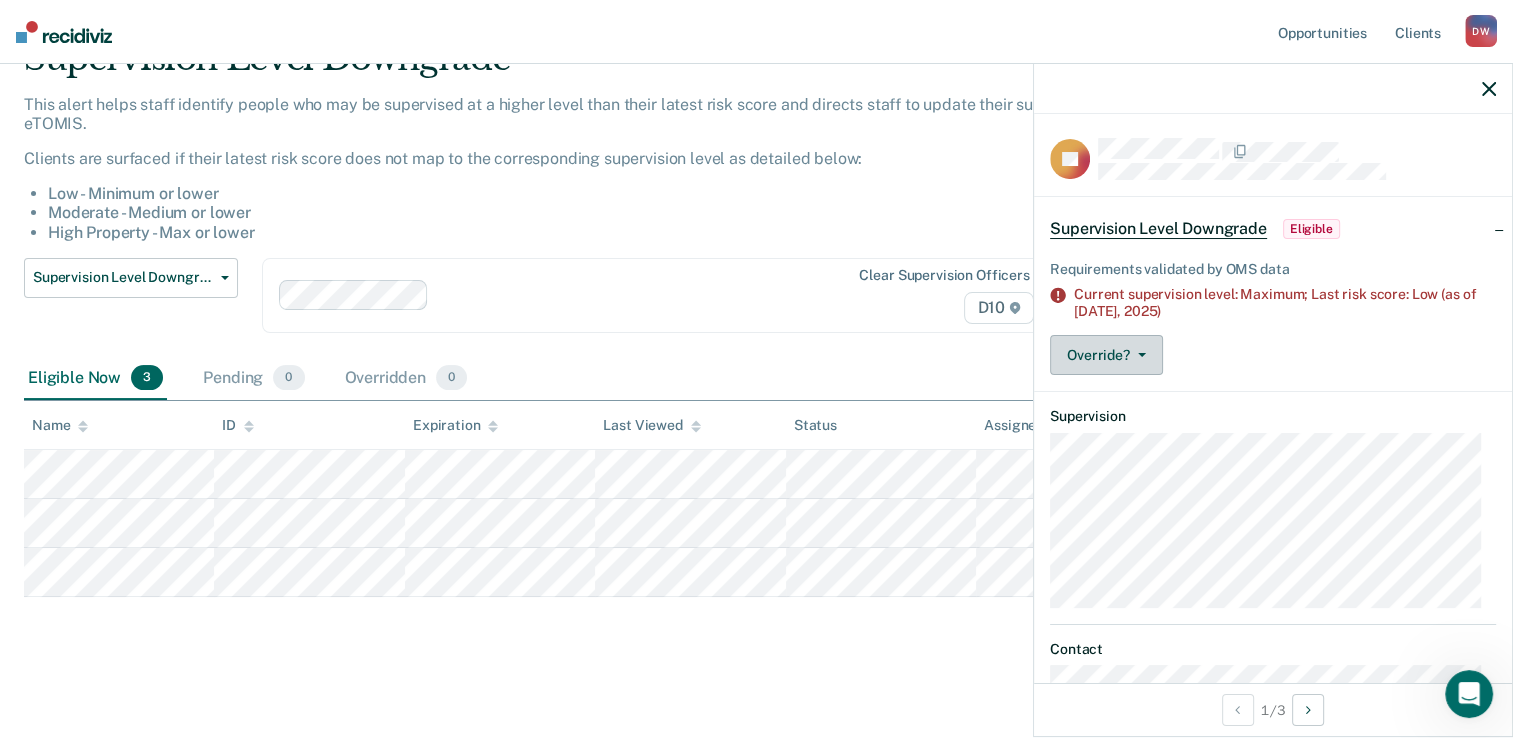 click on "Override?" at bounding box center [1106, 355] 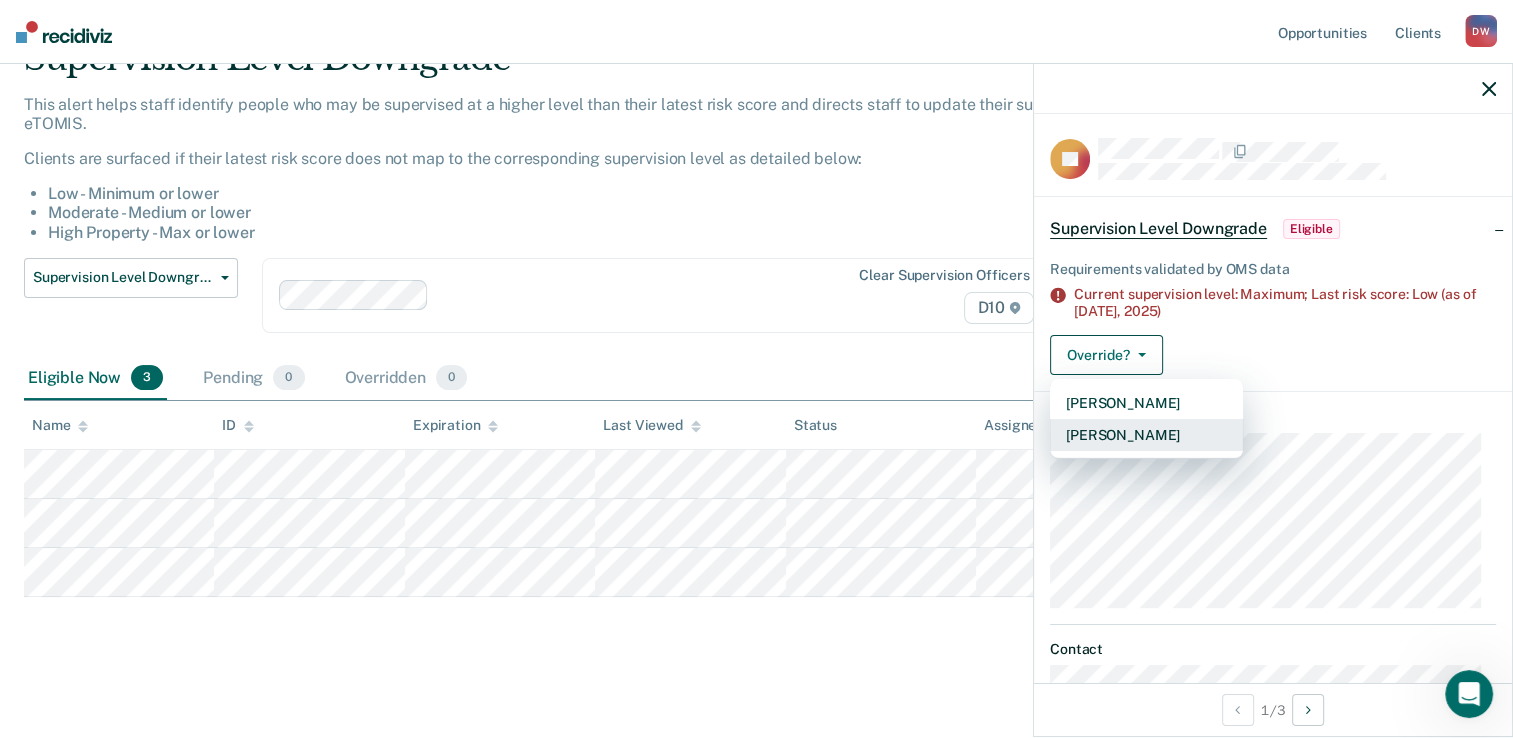 click on "[PERSON_NAME]" at bounding box center [1146, 435] 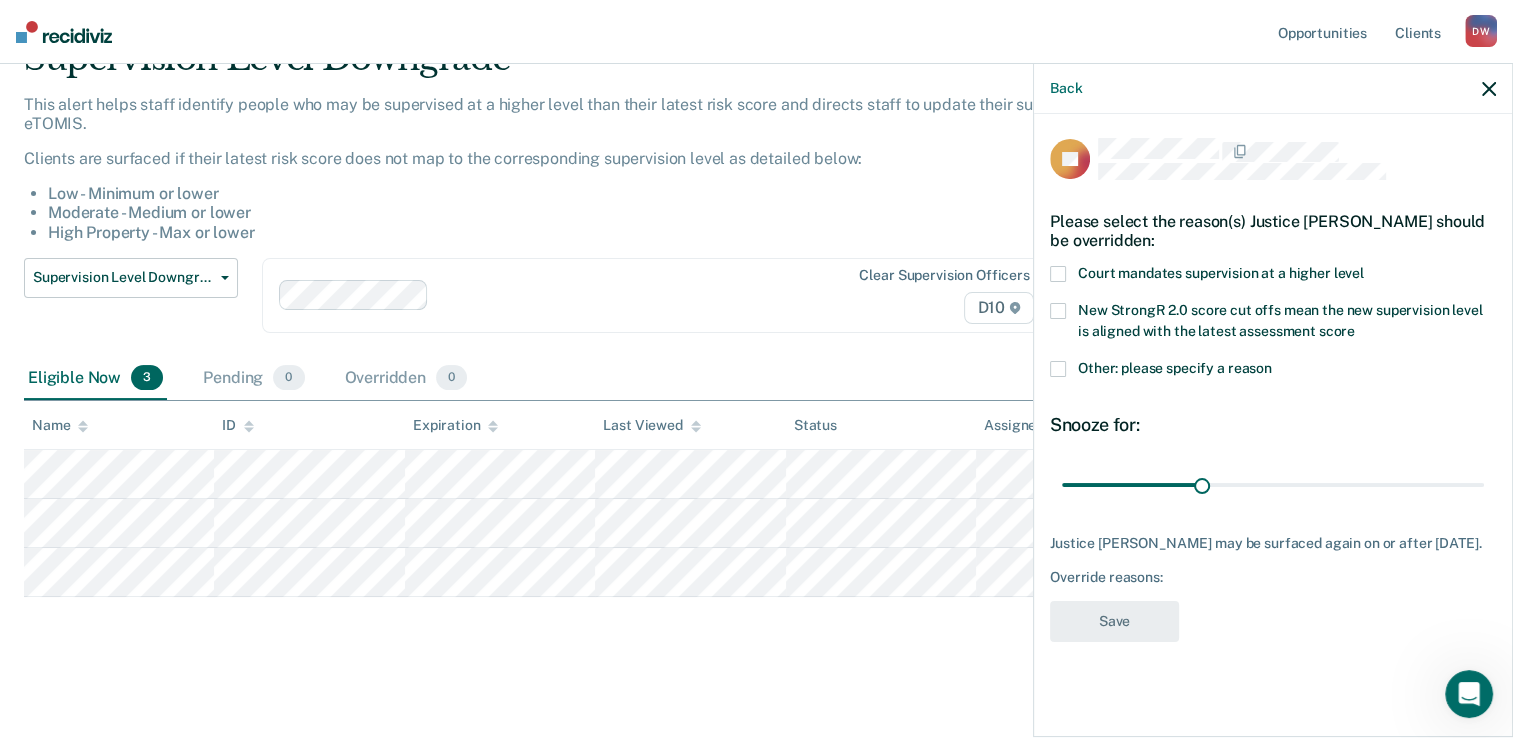 drag, startPoint x: 1056, startPoint y: 362, endPoint x: 876, endPoint y: 334, distance: 182.16476 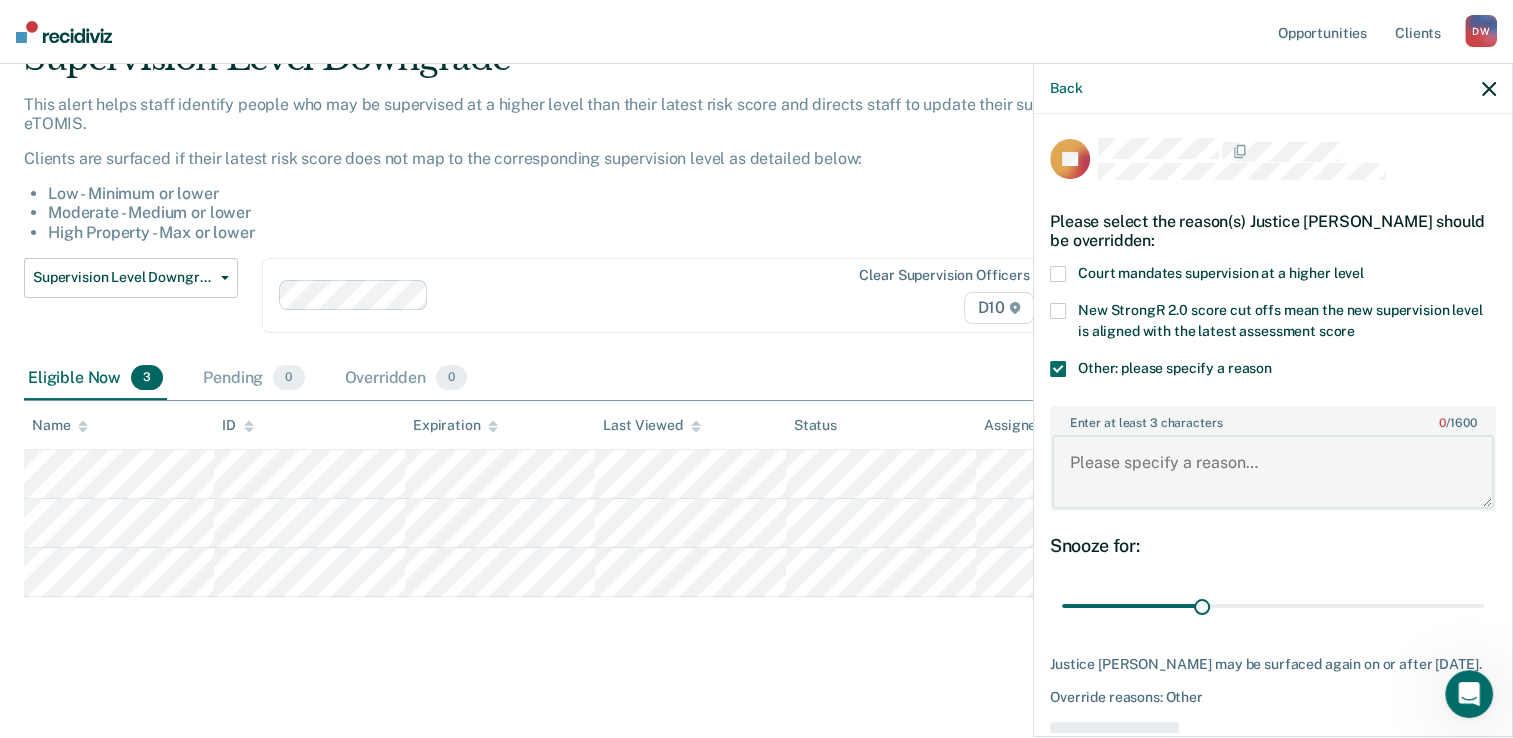 click on "Enter at least 3 characters 0  /  1600" at bounding box center [1273, 472] 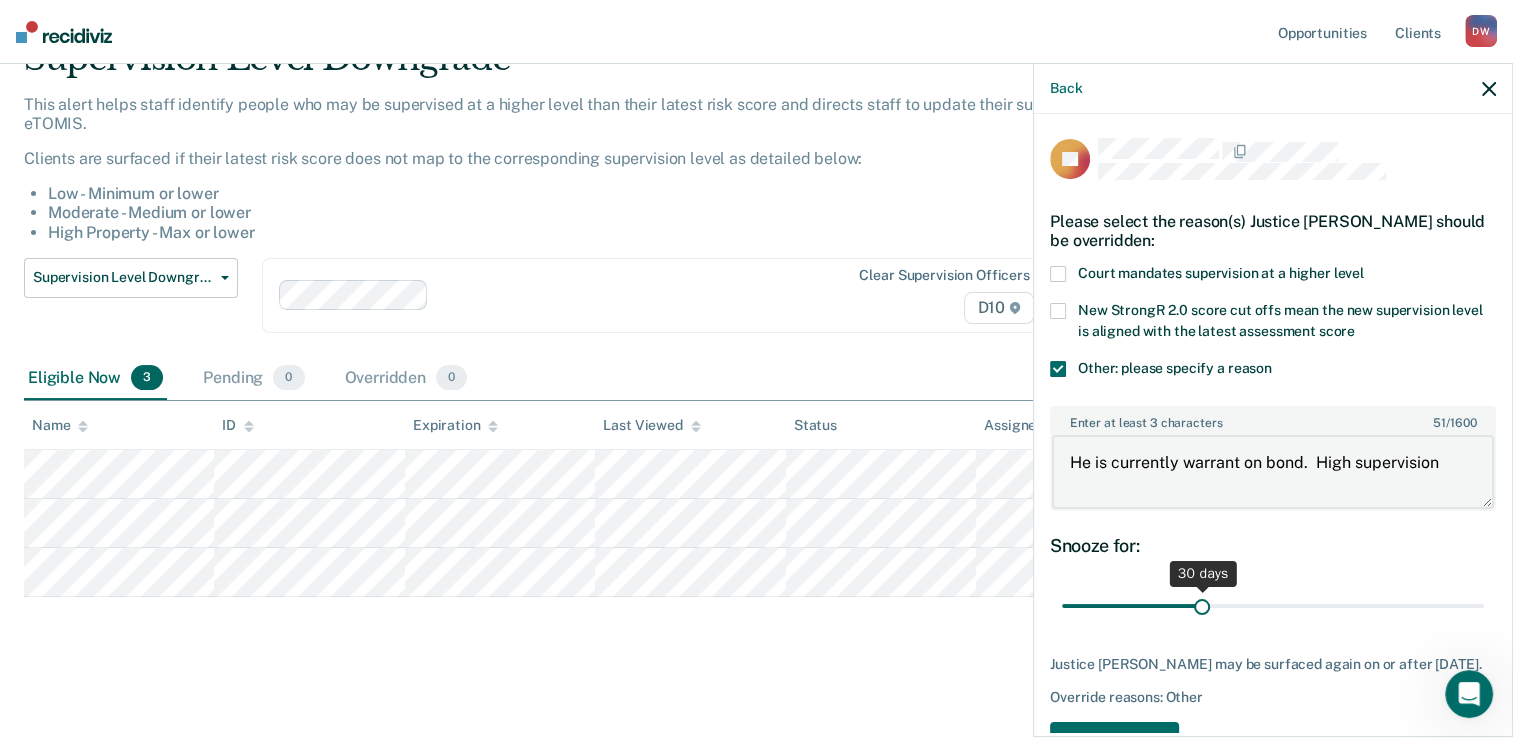 type on "He is currently warrant on bond.  High supervision" 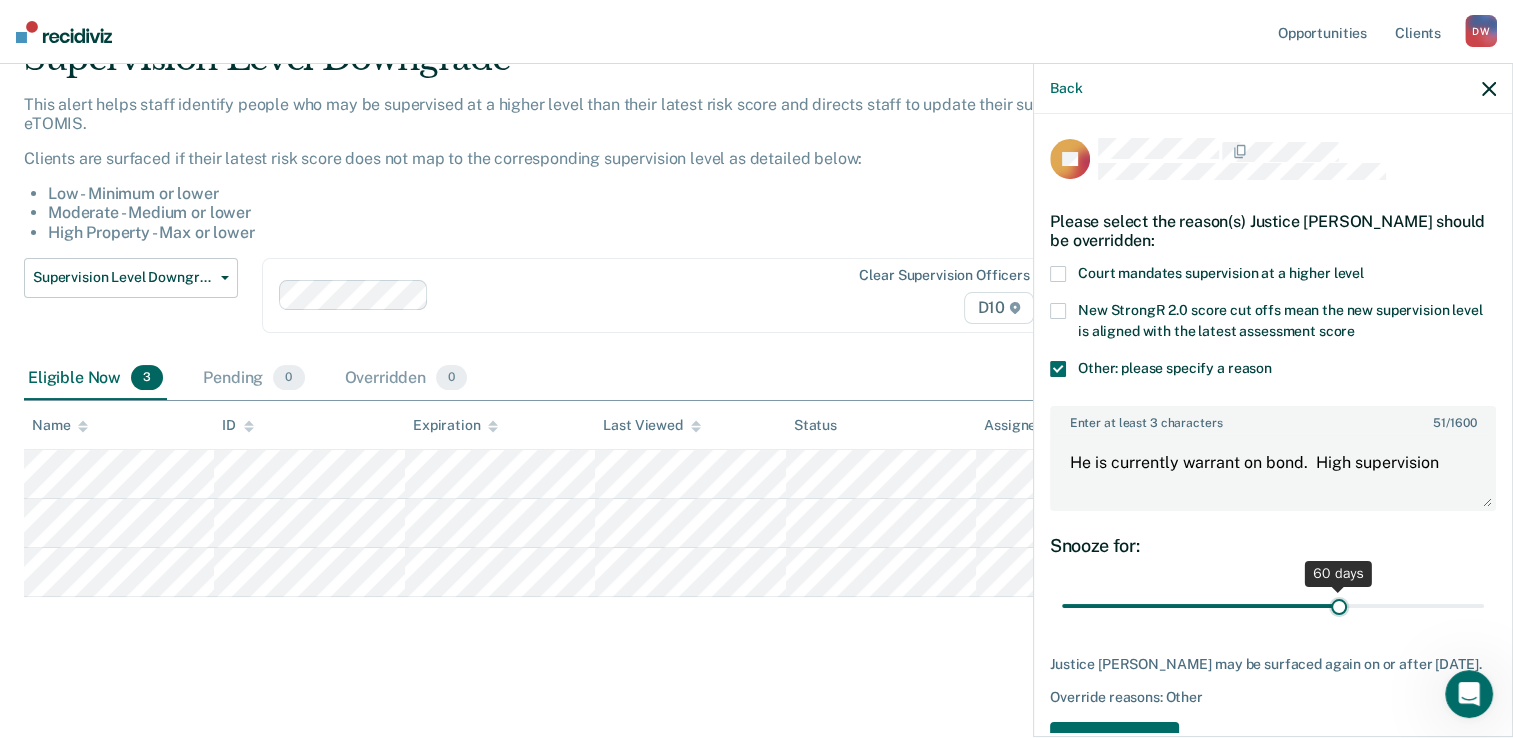drag, startPoint x: 1200, startPoint y: 604, endPoint x: 1329, endPoint y: 602, distance: 129.0155 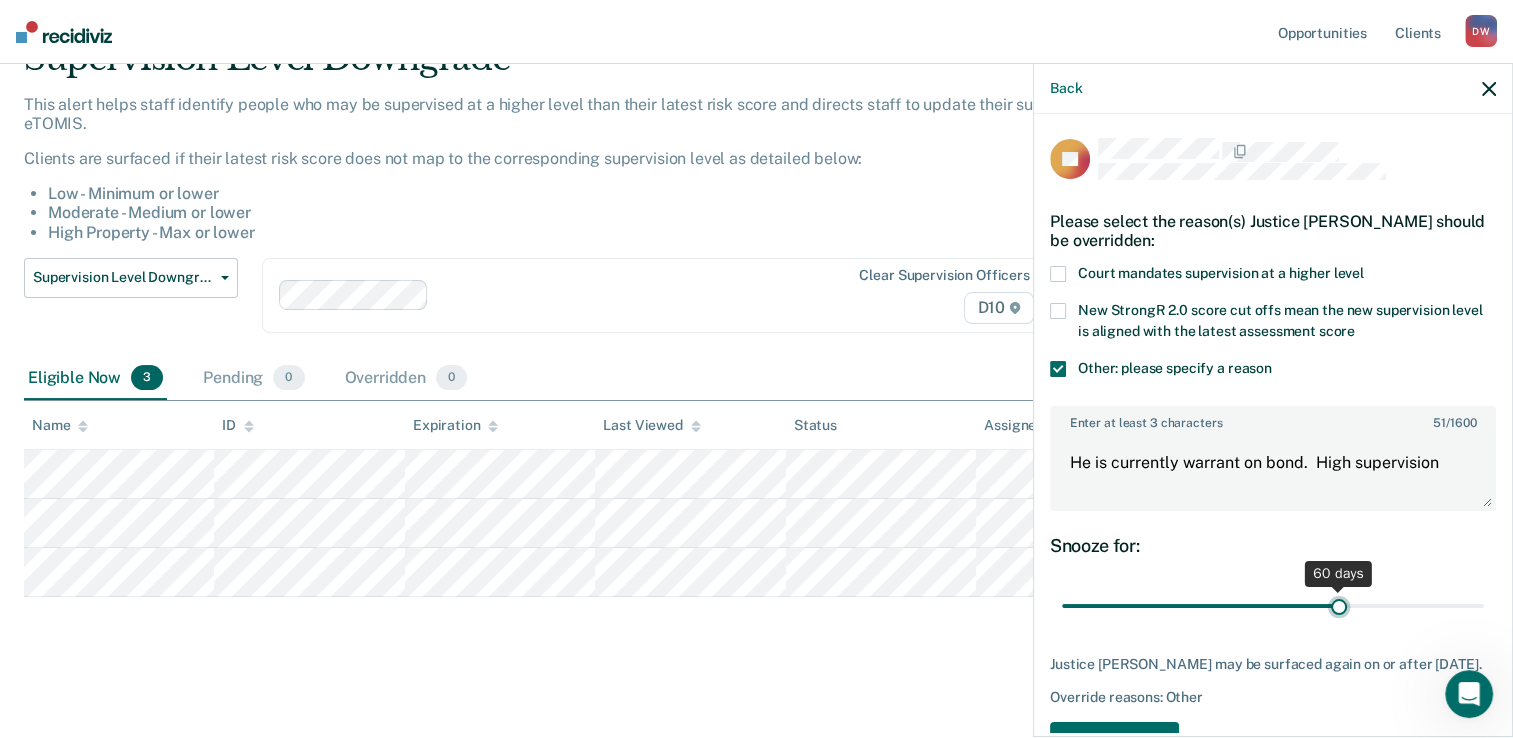 type on "60" 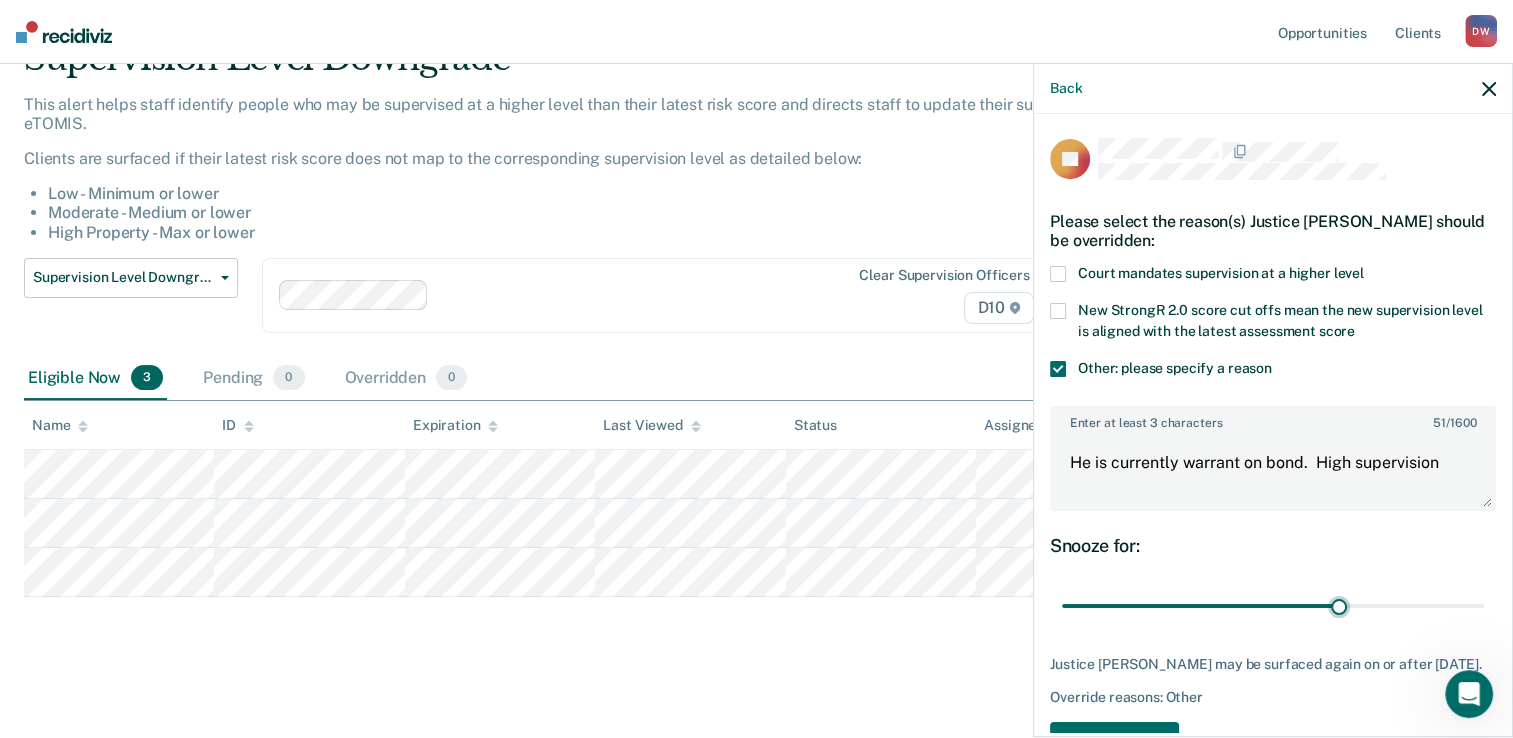 scroll, scrollTop: 78, scrollLeft: 0, axis: vertical 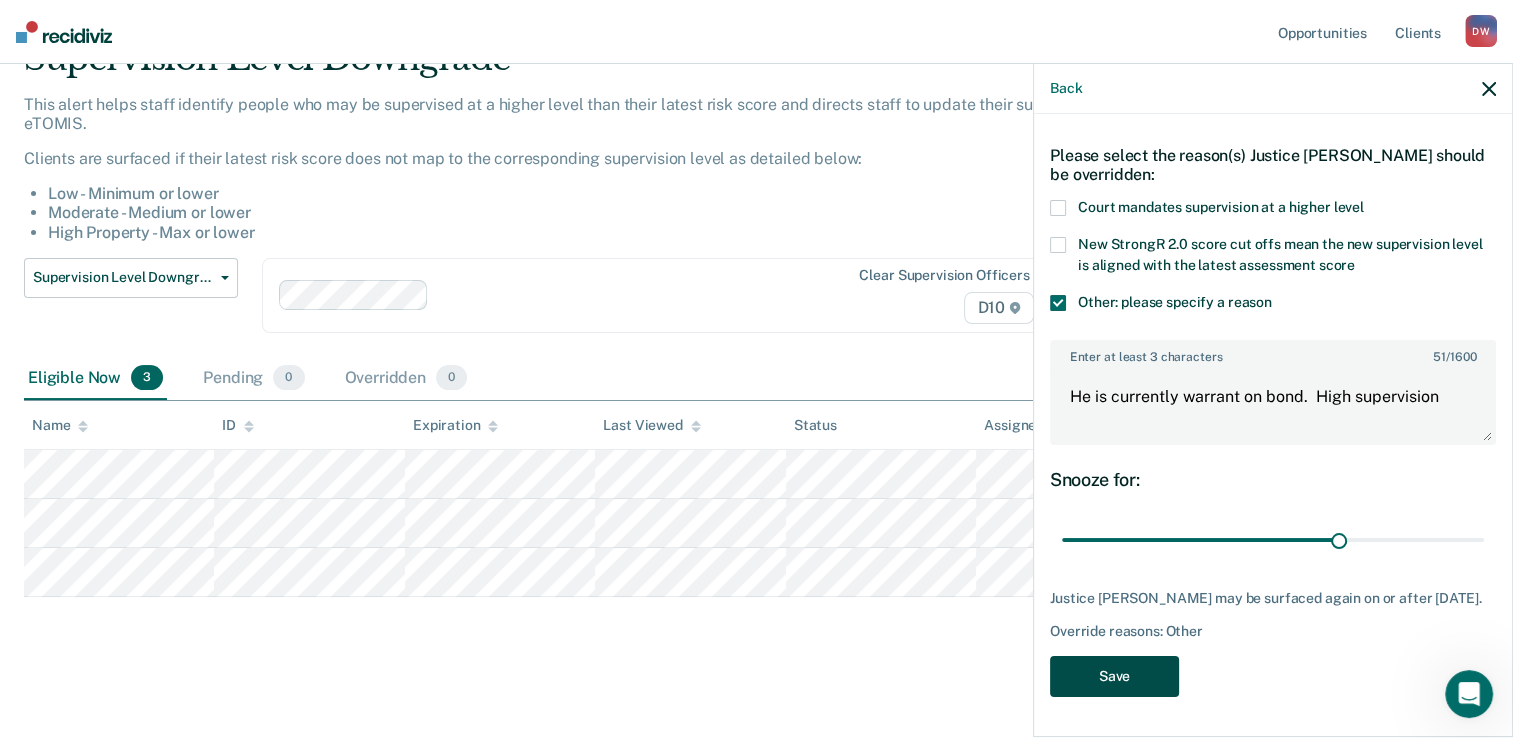 click on "Save" at bounding box center (1114, 676) 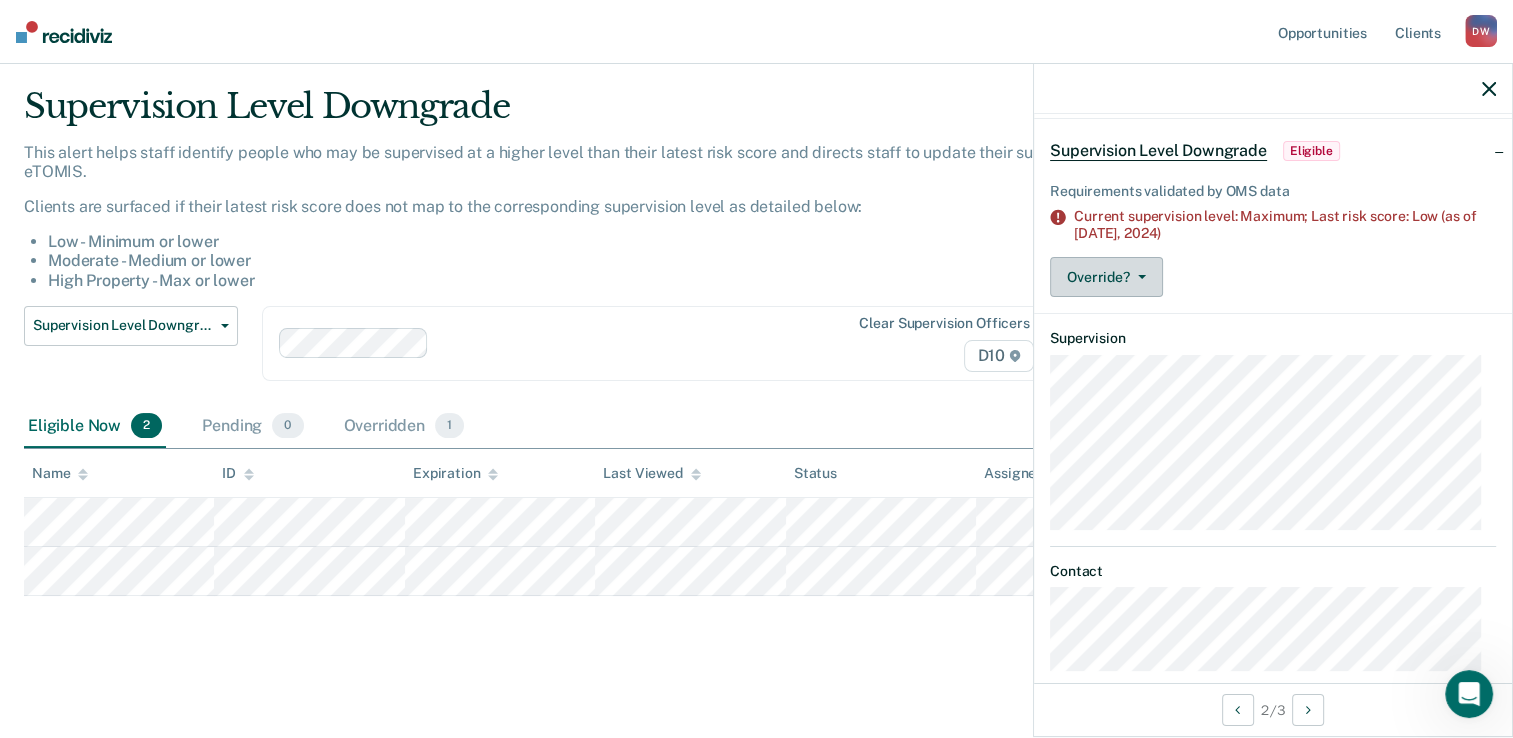 click on "Override?" at bounding box center [1106, 277] 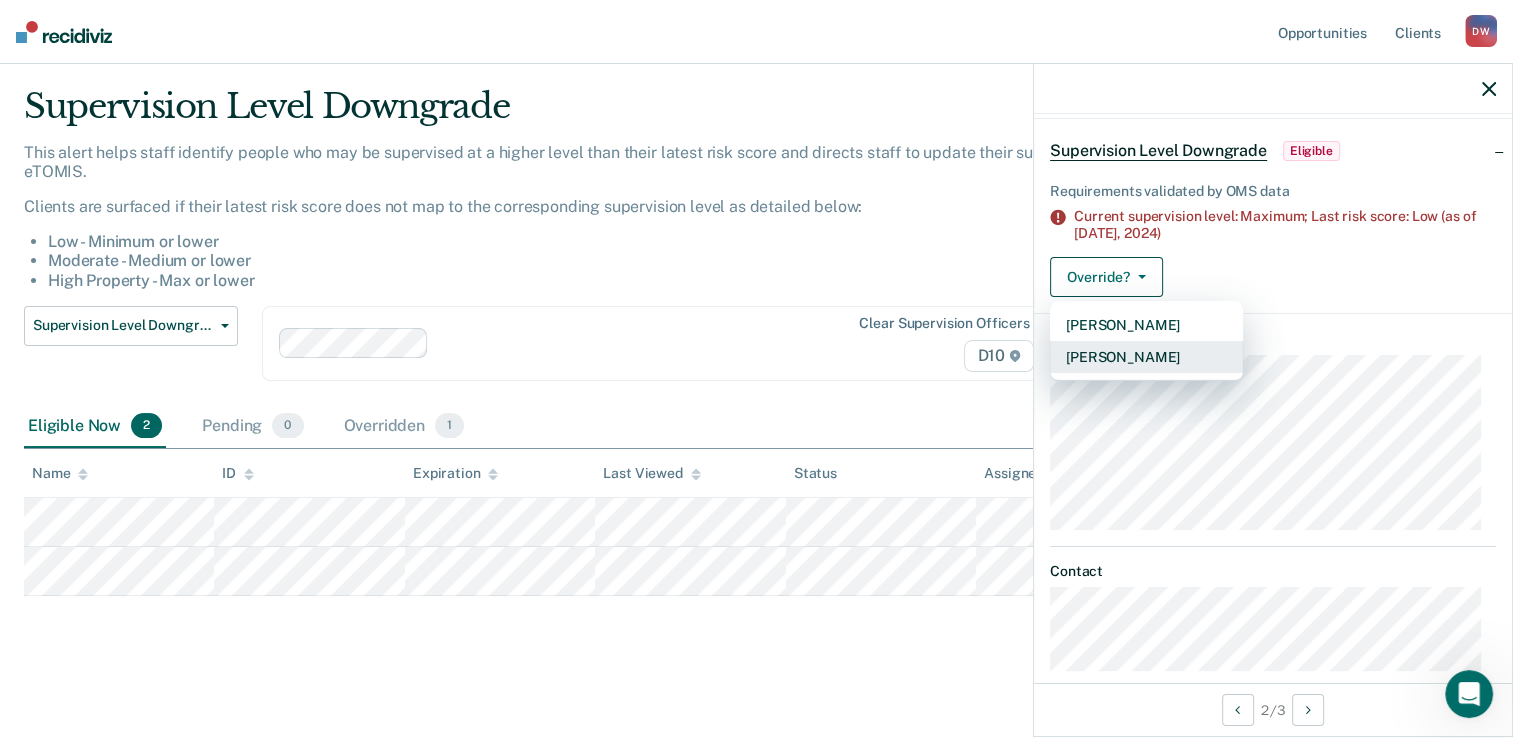 click on "[PERSON_NAME]" at bounding box center (1146, 357) 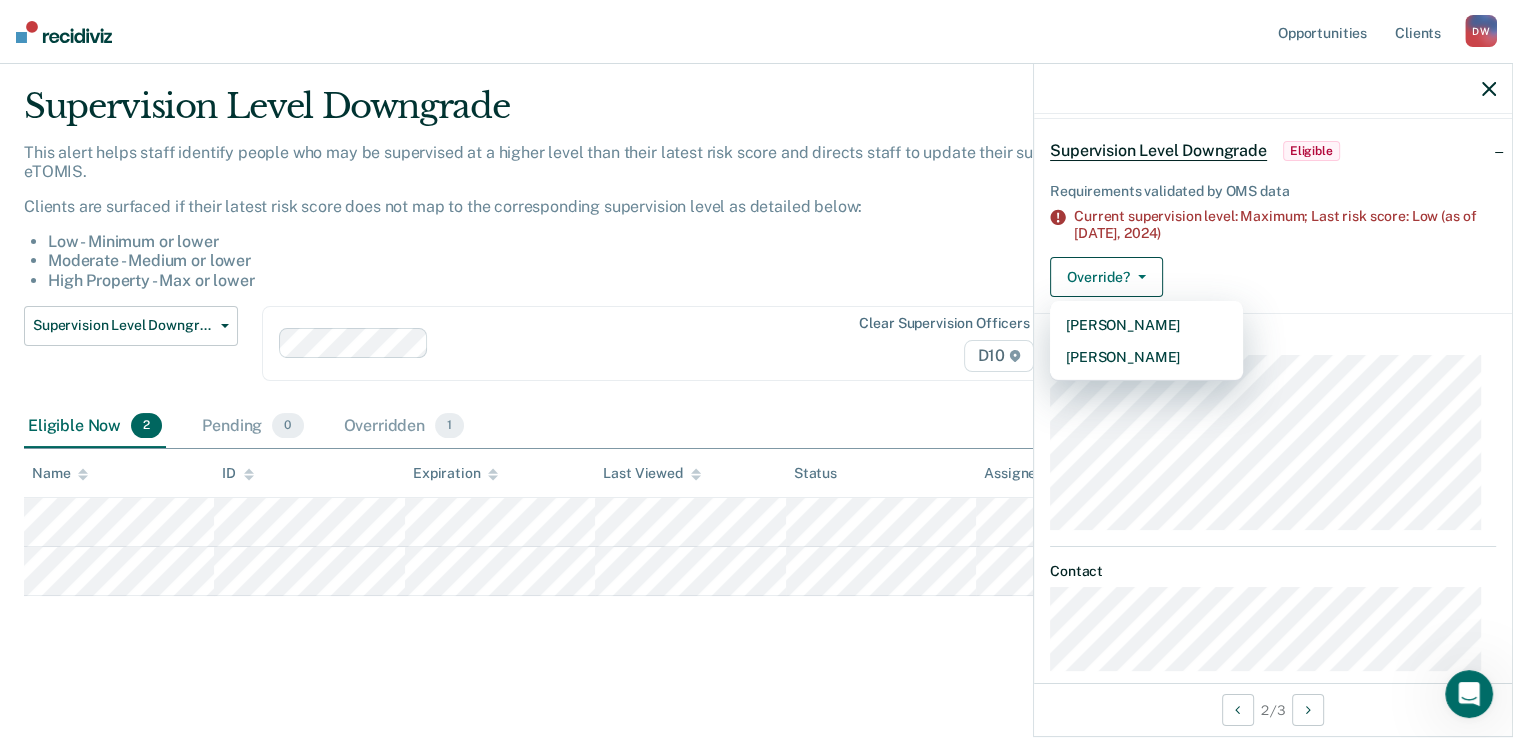 scroll, scrollTop: 0, scrollLeft: 0, axis: both 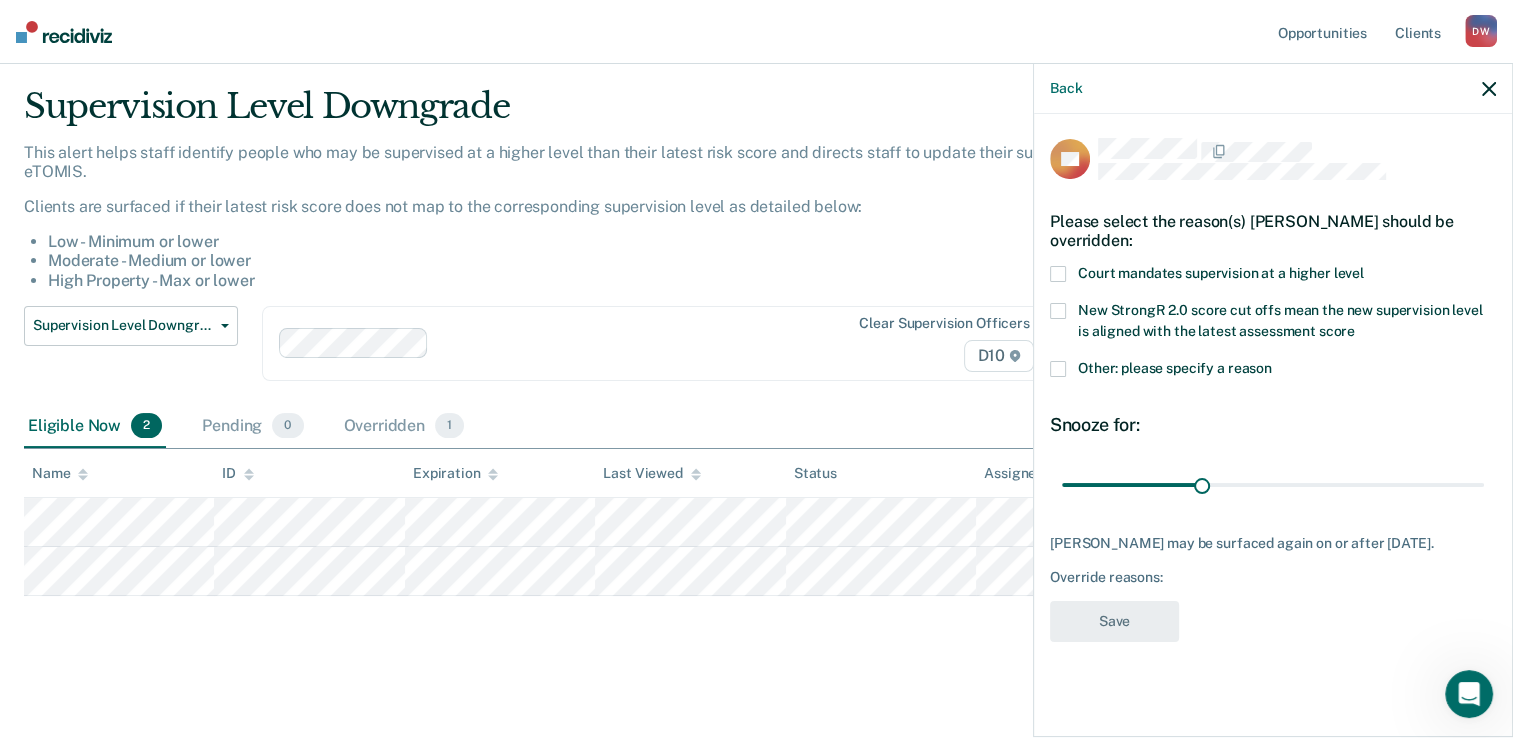 click at bounding box center [1058, 369] 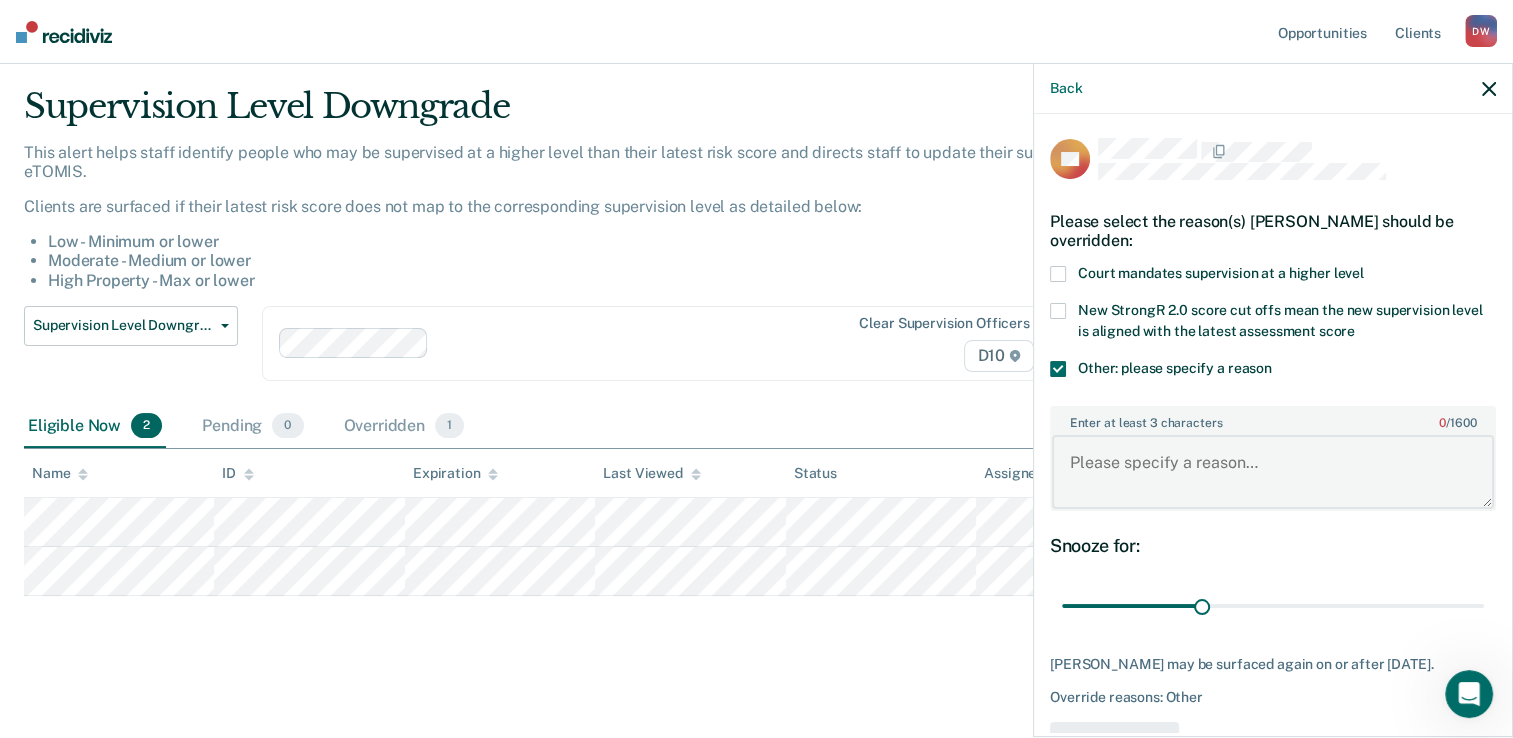 click on "Enter at least 3 characters 0  /  1600" at bounding box center (1273, 472) 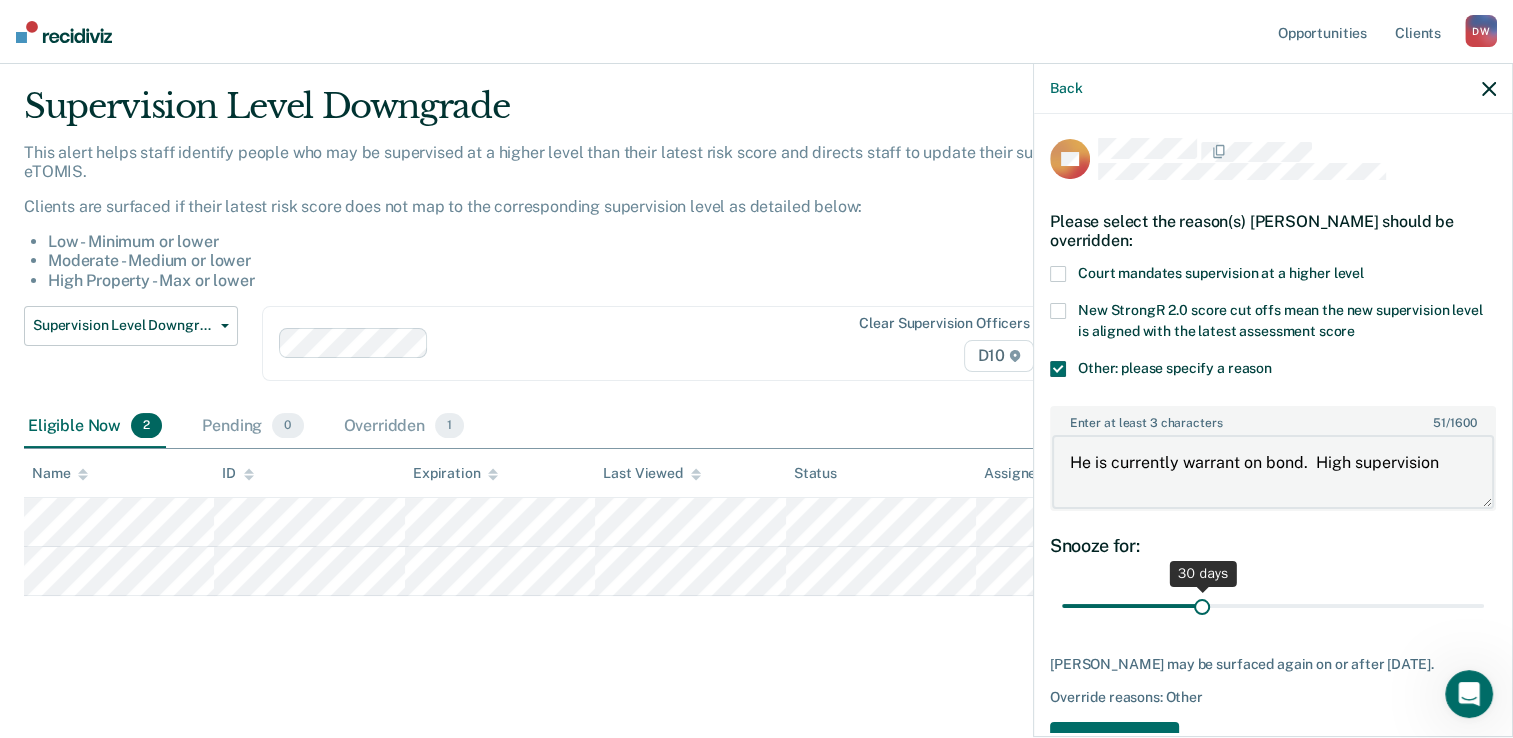 type on "He is currently warrant on bond.  High supervision" 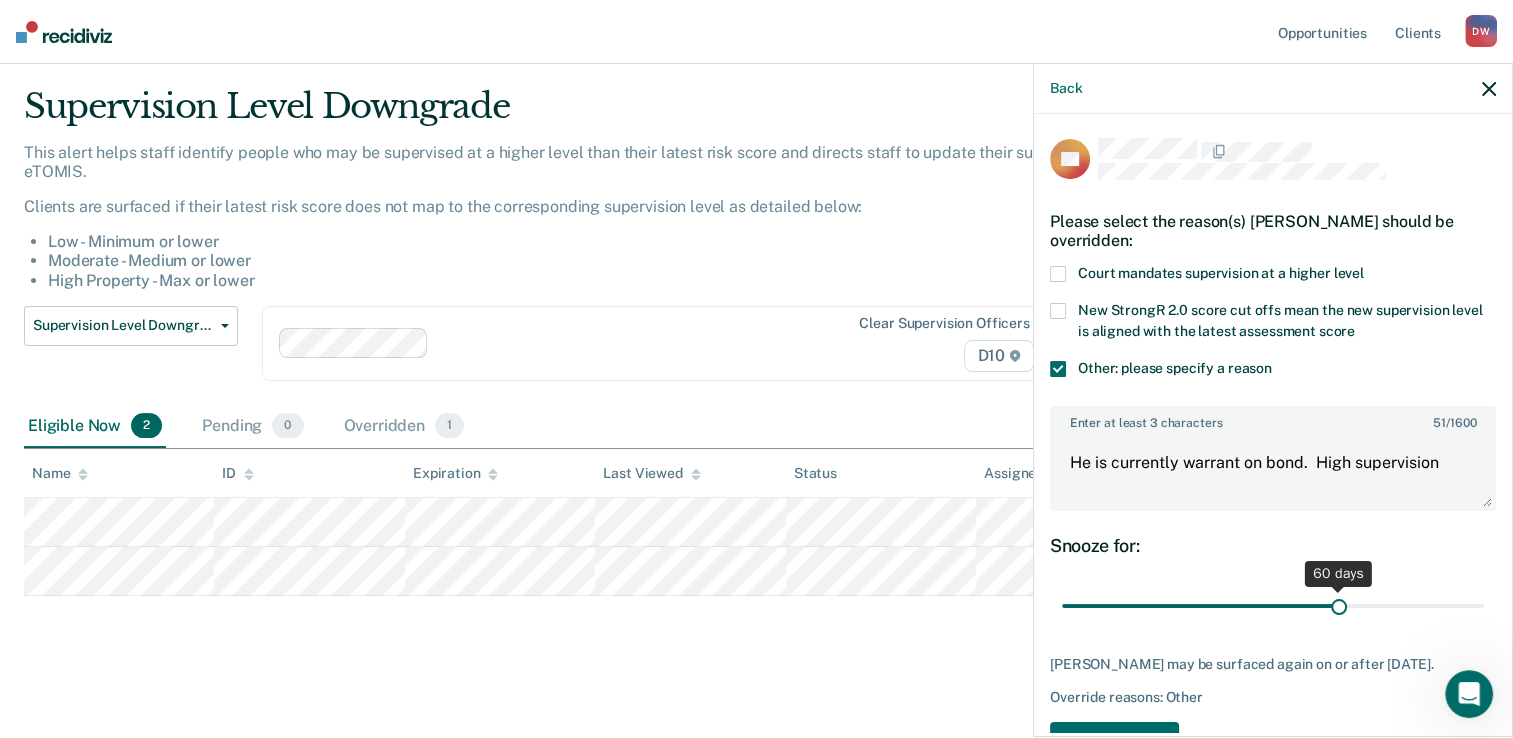 drag, startPoint x: 1196, startPoint y: 602, endPoint x: 1328, endPoint y: 608, distance: 132.13629 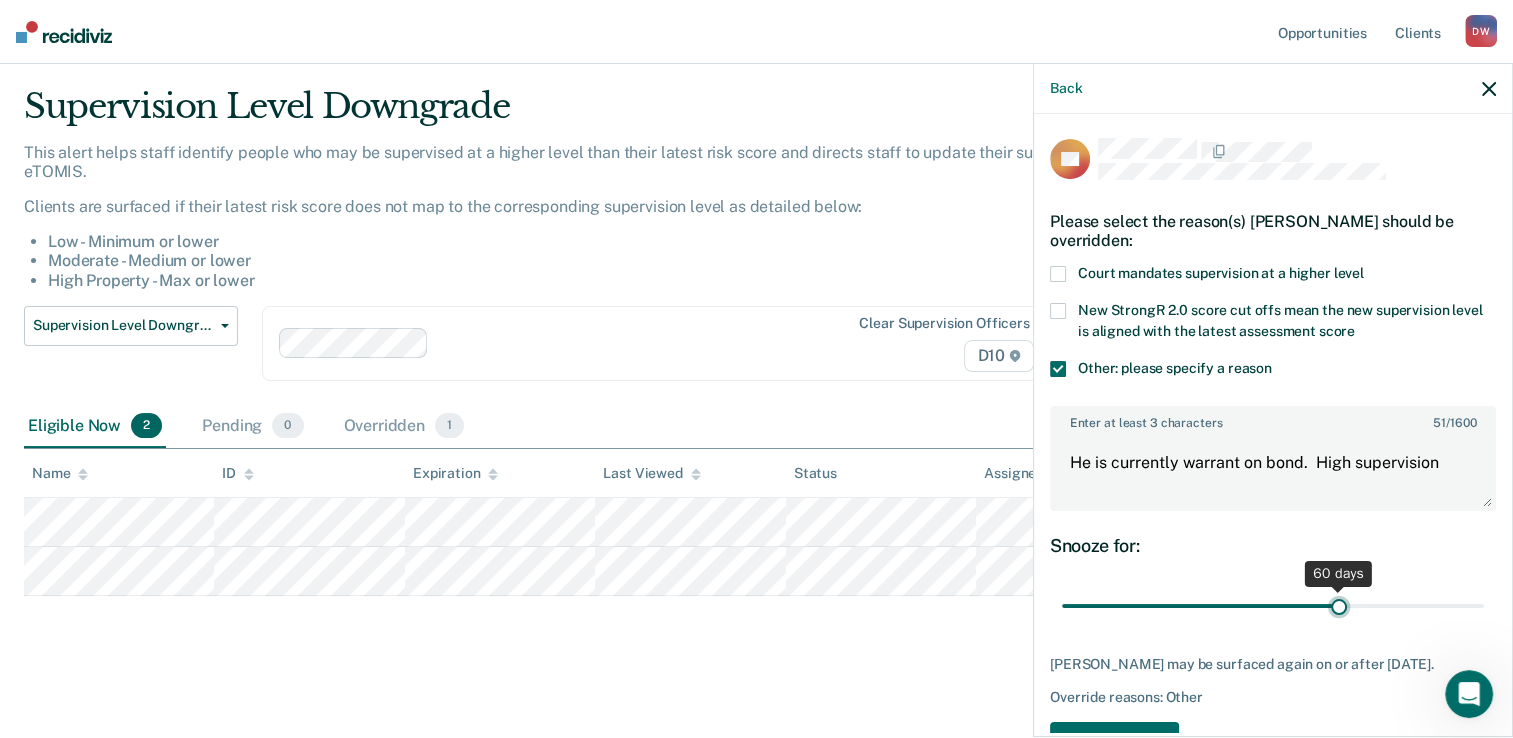 type on "60" 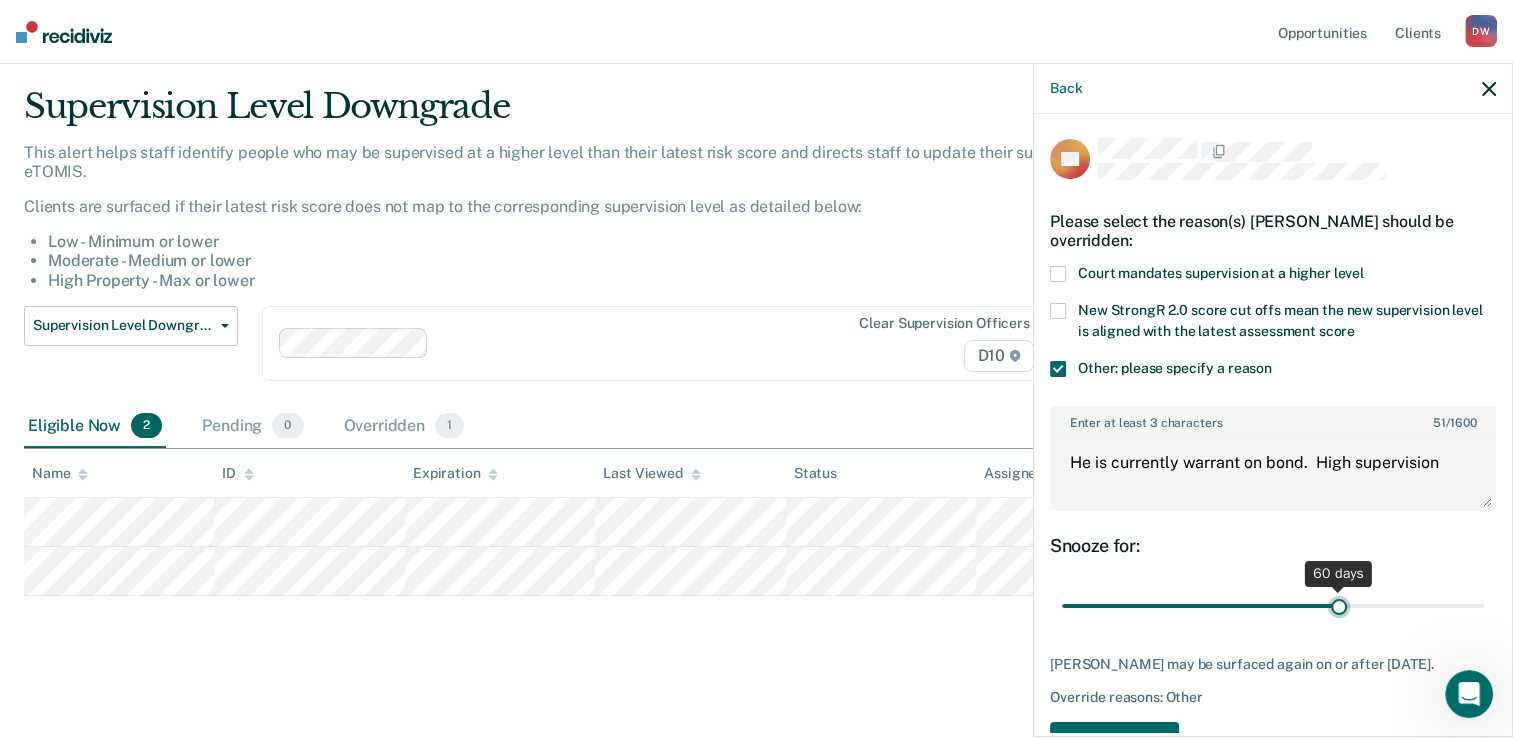click at bounding box center (1273, 606) 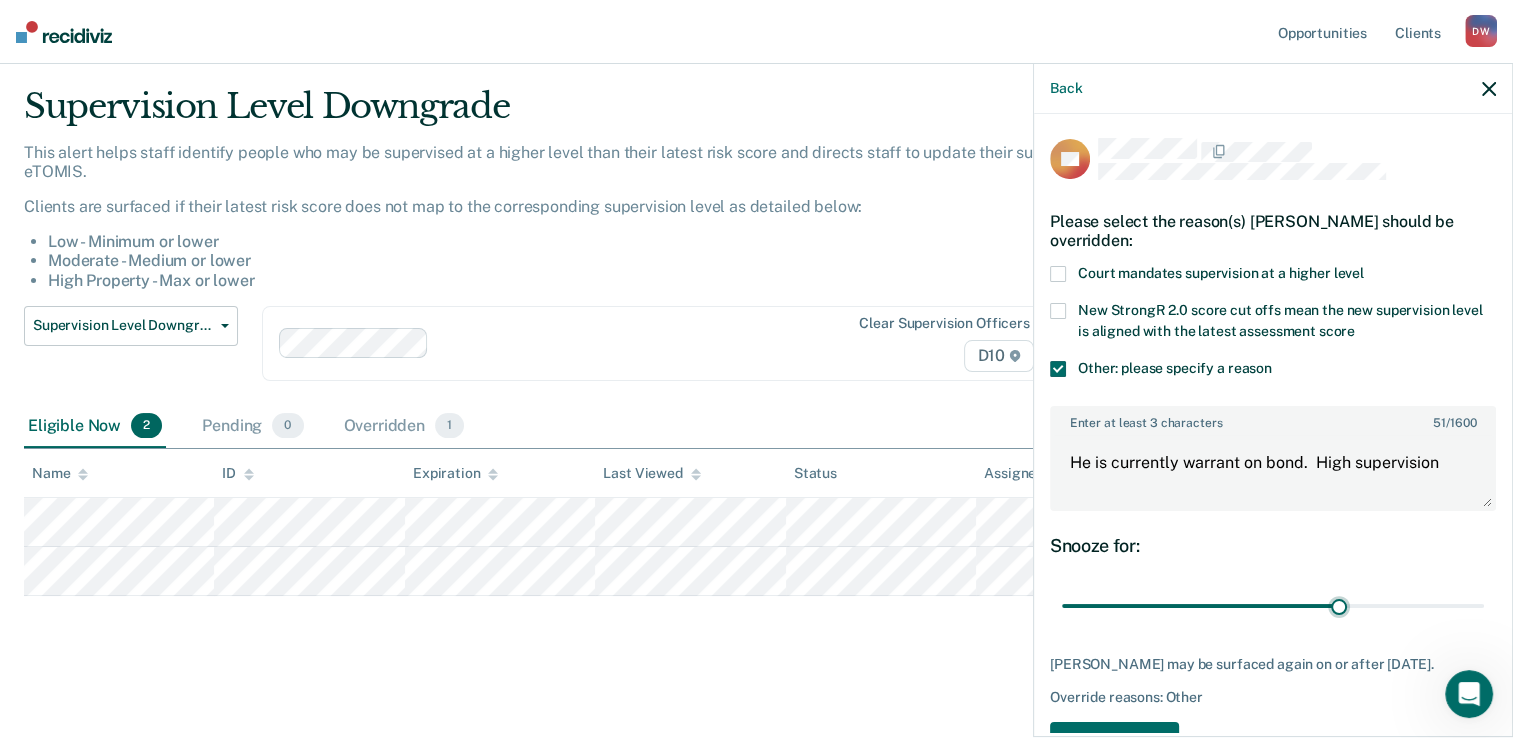 scroll, scrollTop: 57, scrollLeft: 0, axis: vertical 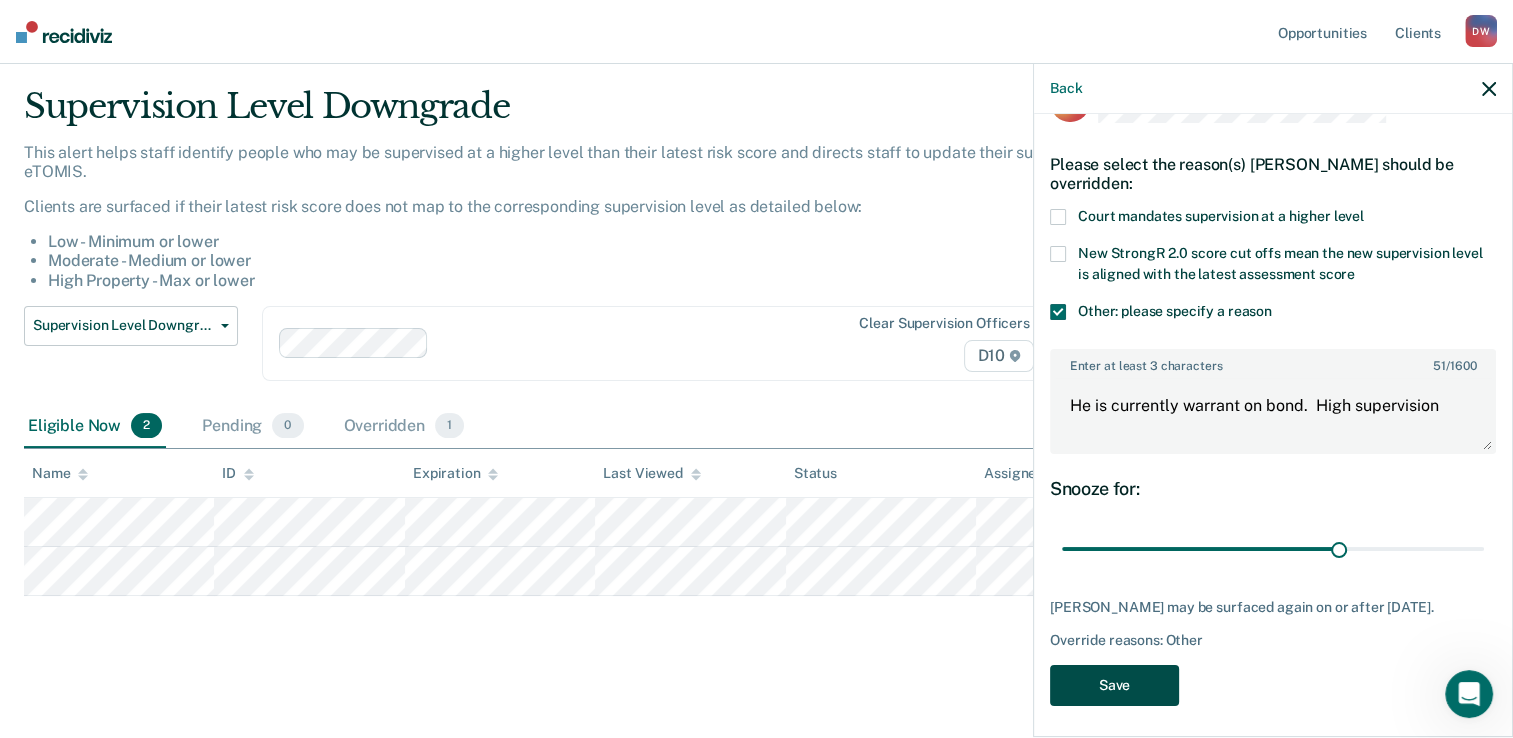 click on "Save" at bounding box center (1114, 685) 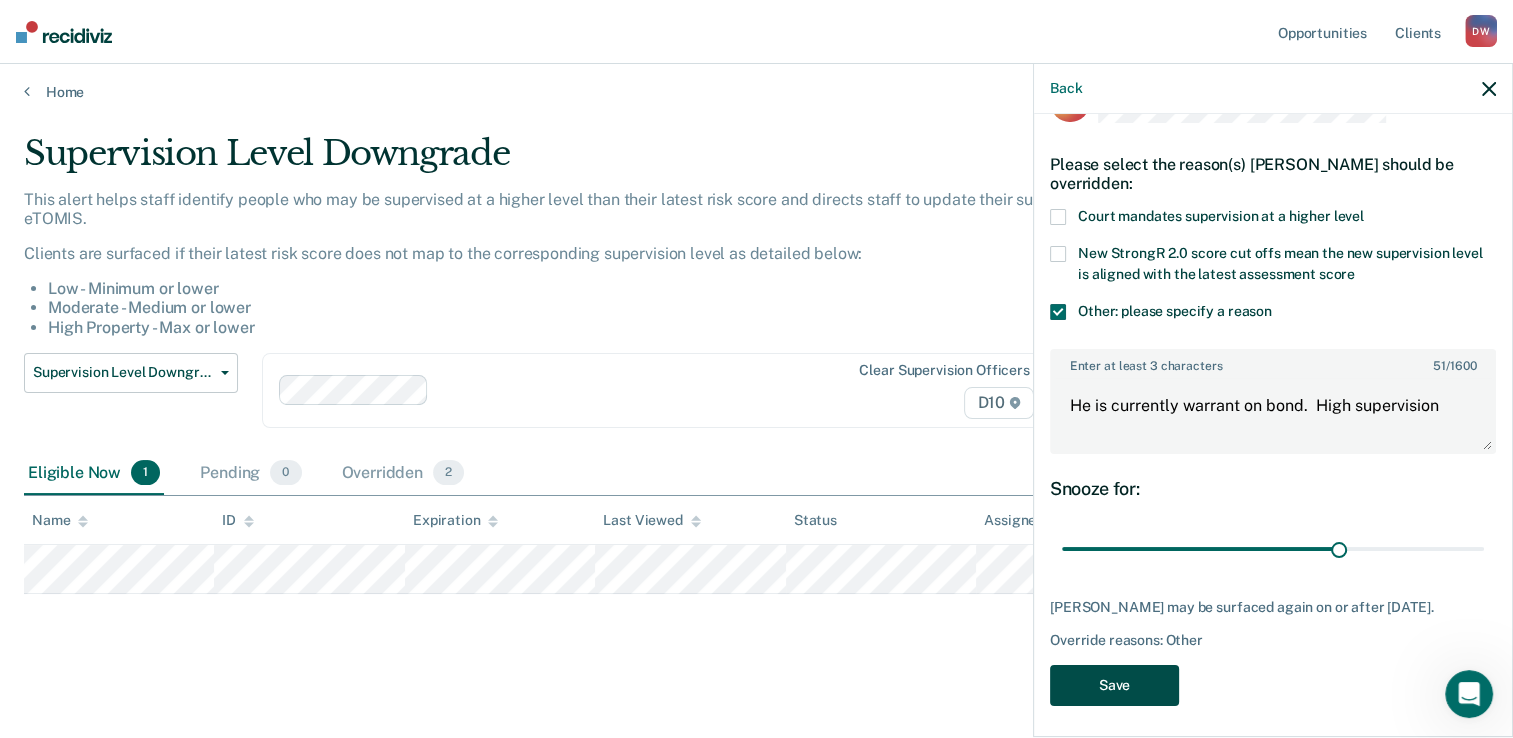 scroll, scrollTop: 3, scrollLeft: 0, axis: vertical 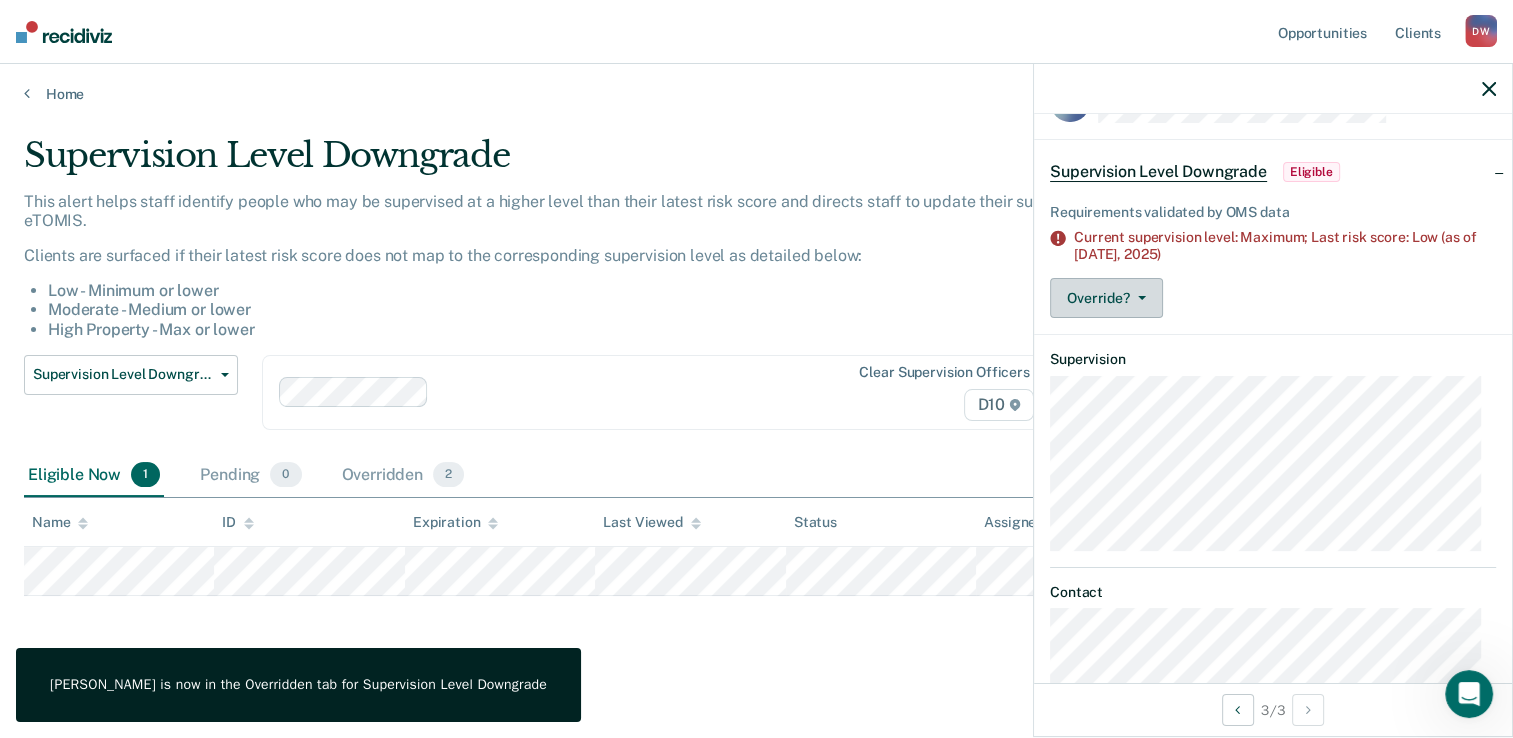 click on "Override?" at bounding box center (1106, 298) 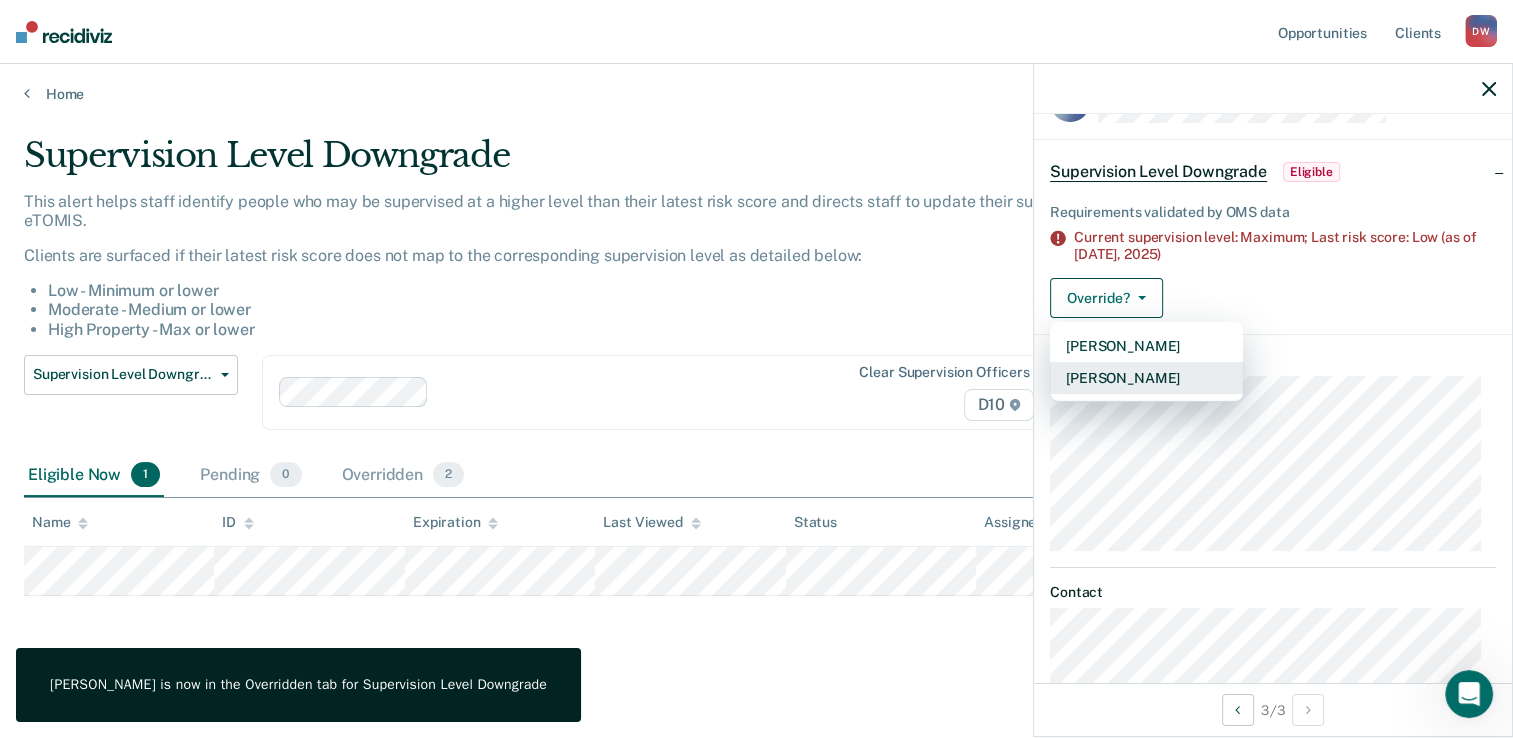 click on "[PERSON_NAME]" at bounding box center [1146, 378] 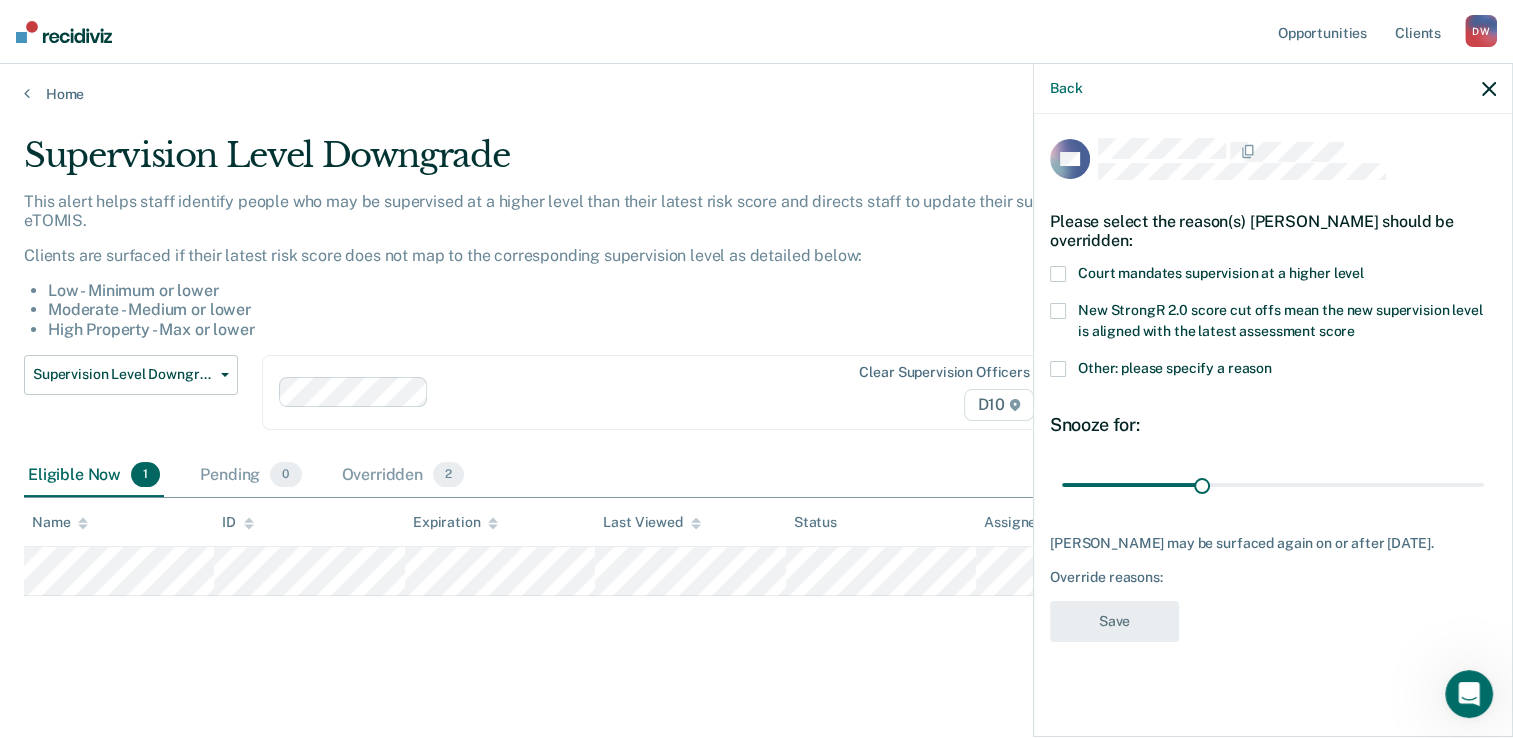 scroll, scrollTop: 0, scrollLeft: 0, axis: both 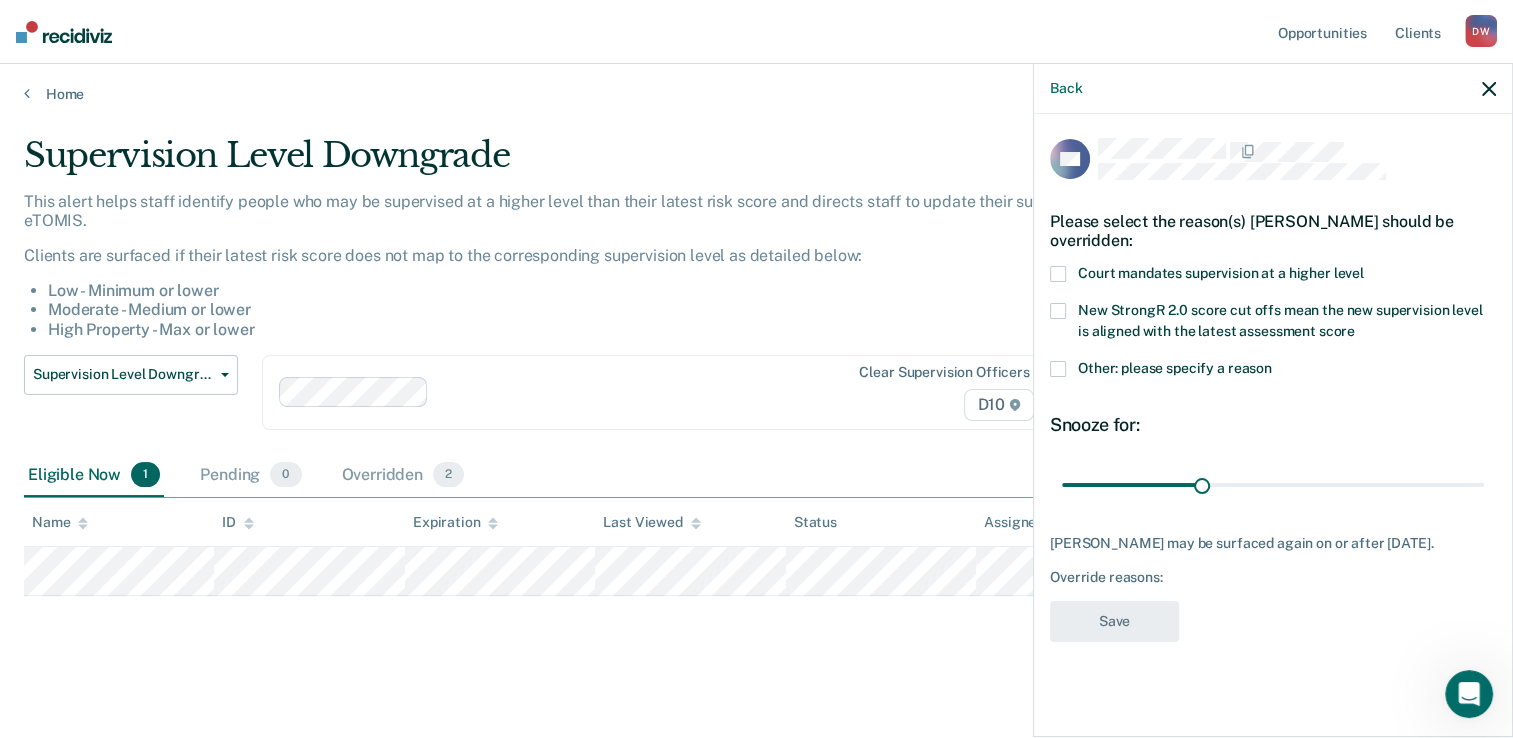 click at bounding box center (1058, 369) 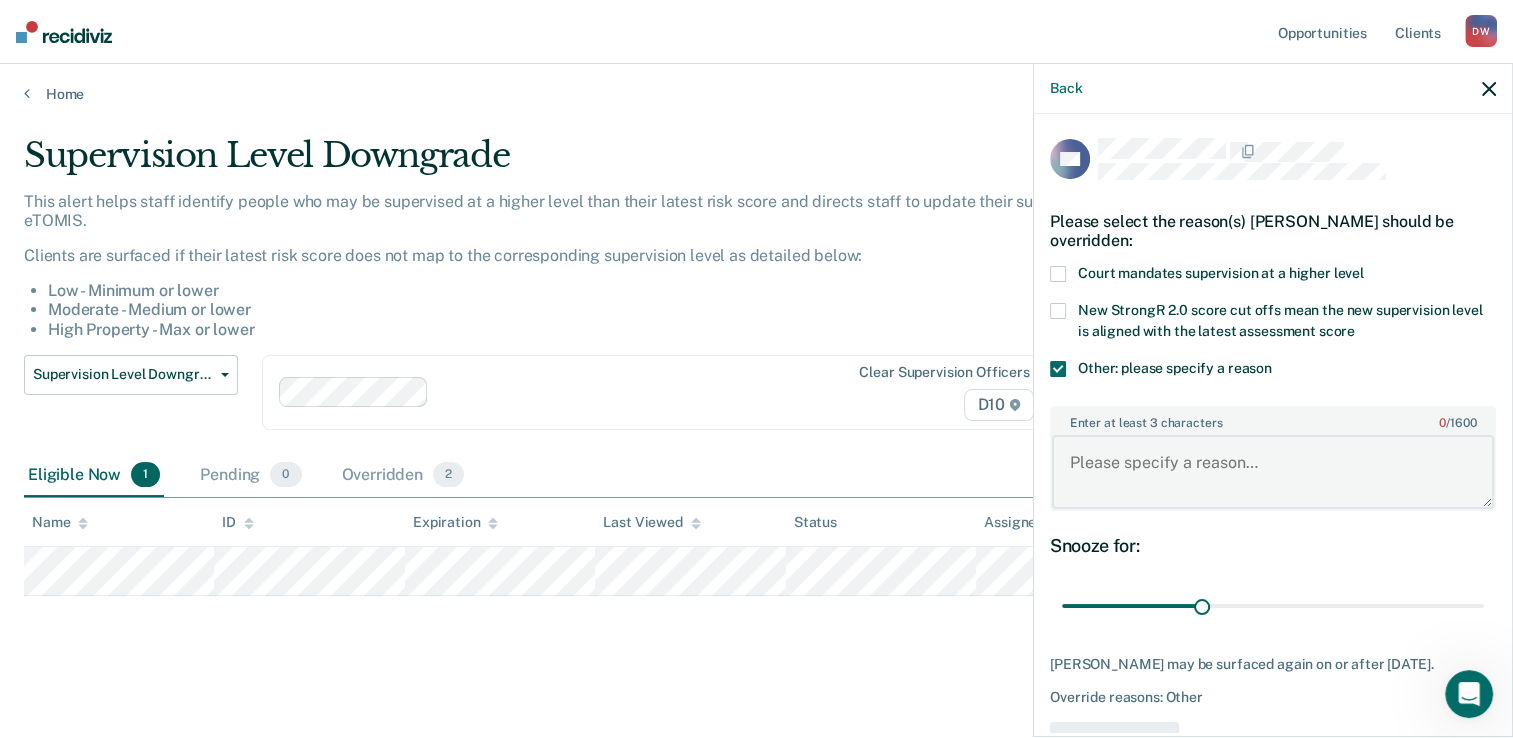 click on "Enter at least 3 characters 0  /  1600" at bounding box center (1273, 472) 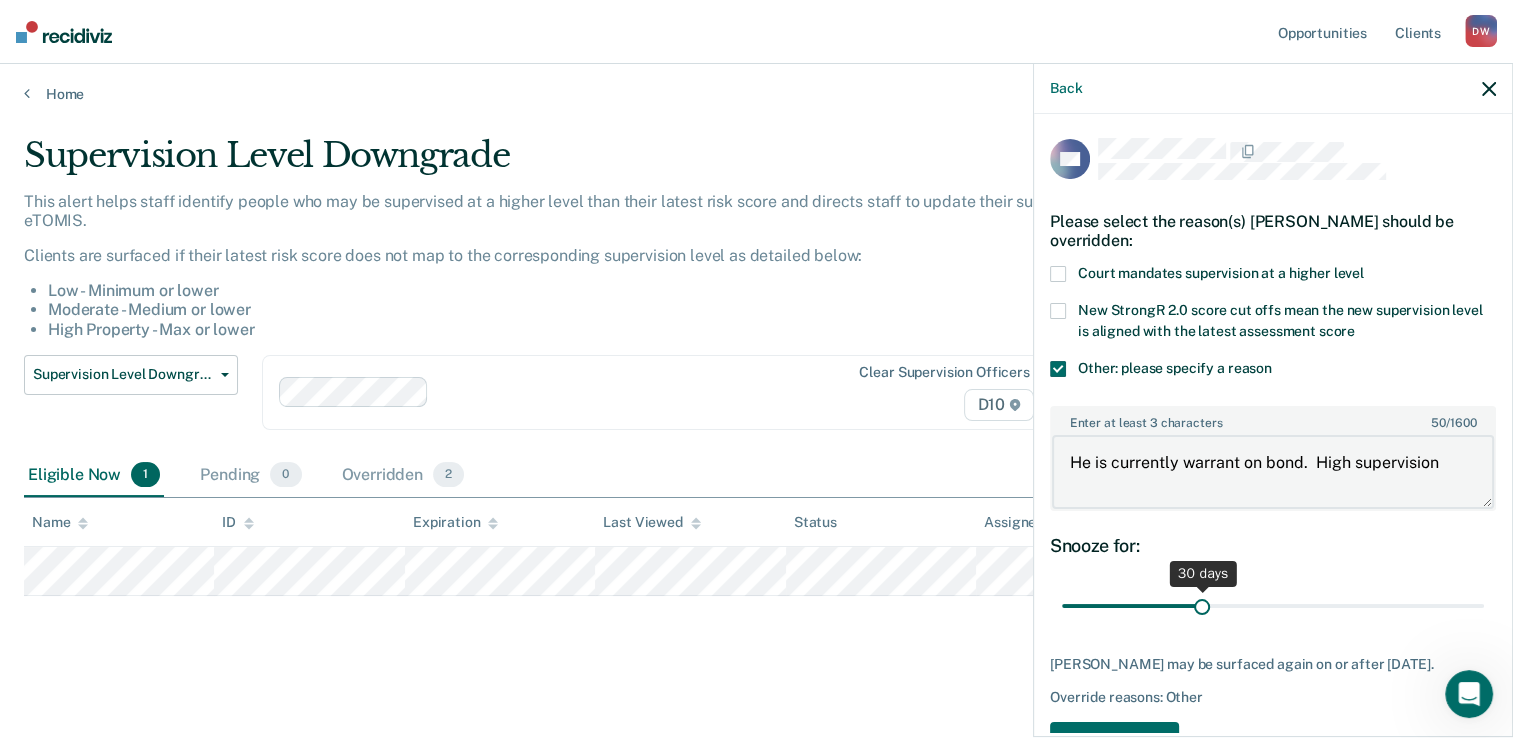 type on "He is currently warrant on bond.  High supervision" 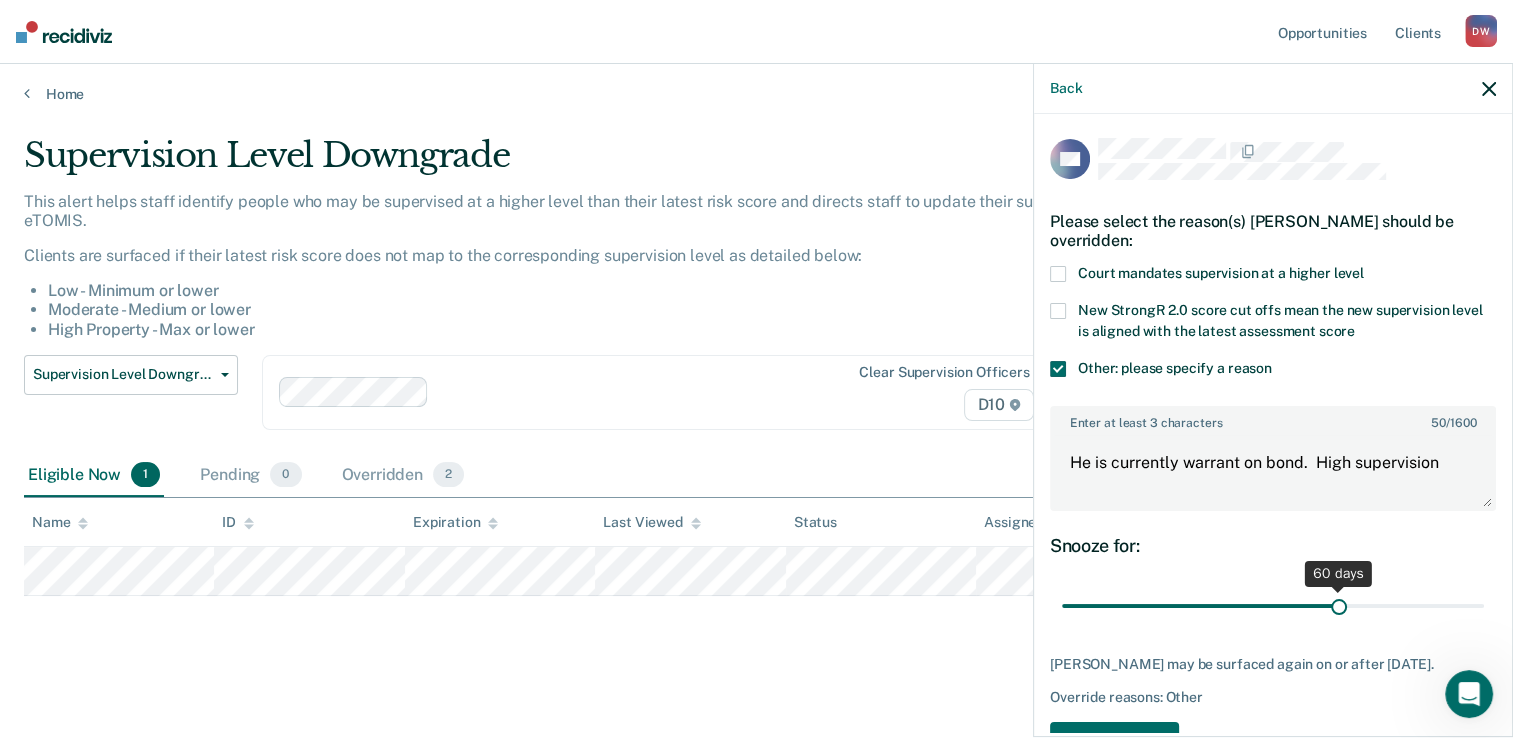 drag, startPoint x: 1196, startPoint y: 606, endPoint x: 1328, endPoint y: 626, distance: 133.50656 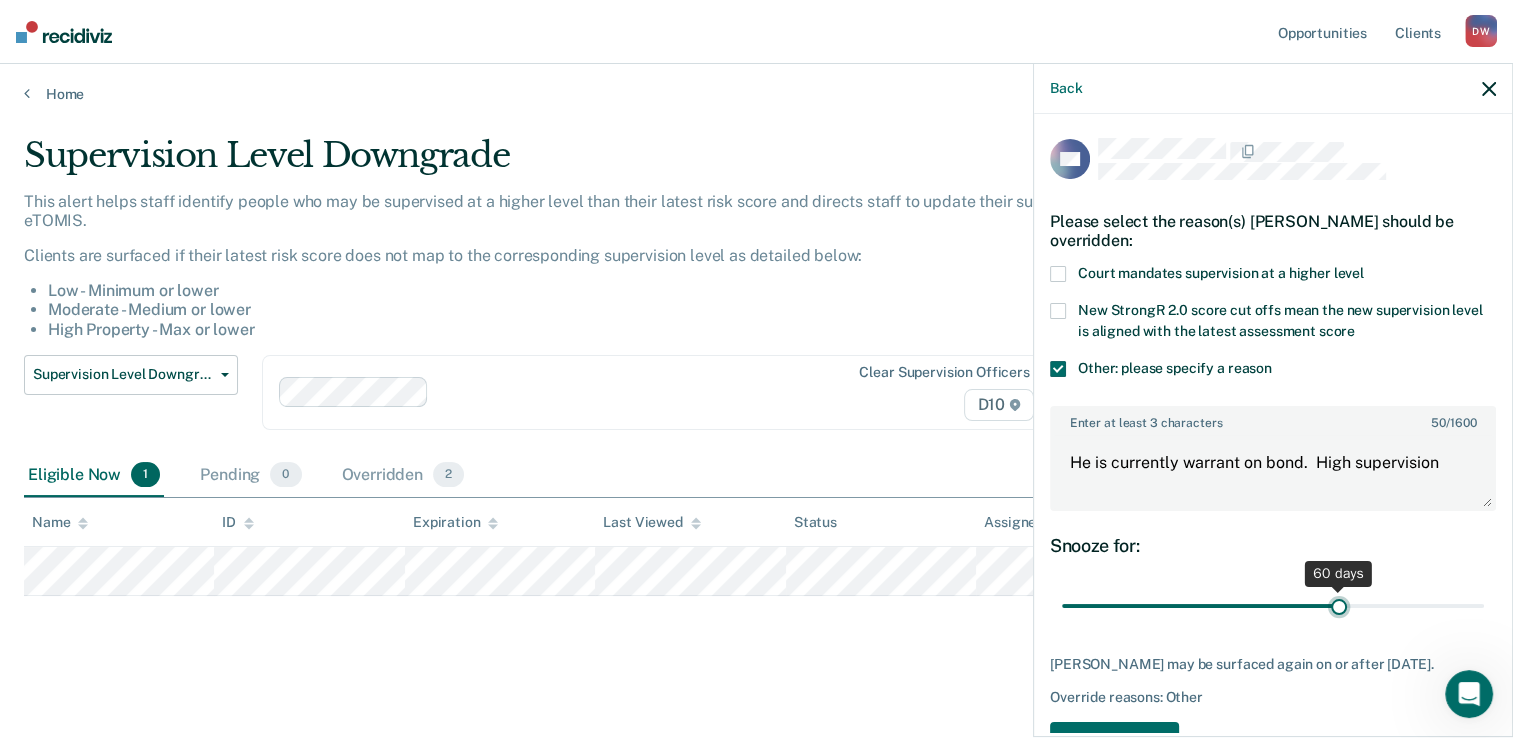 type on "60" 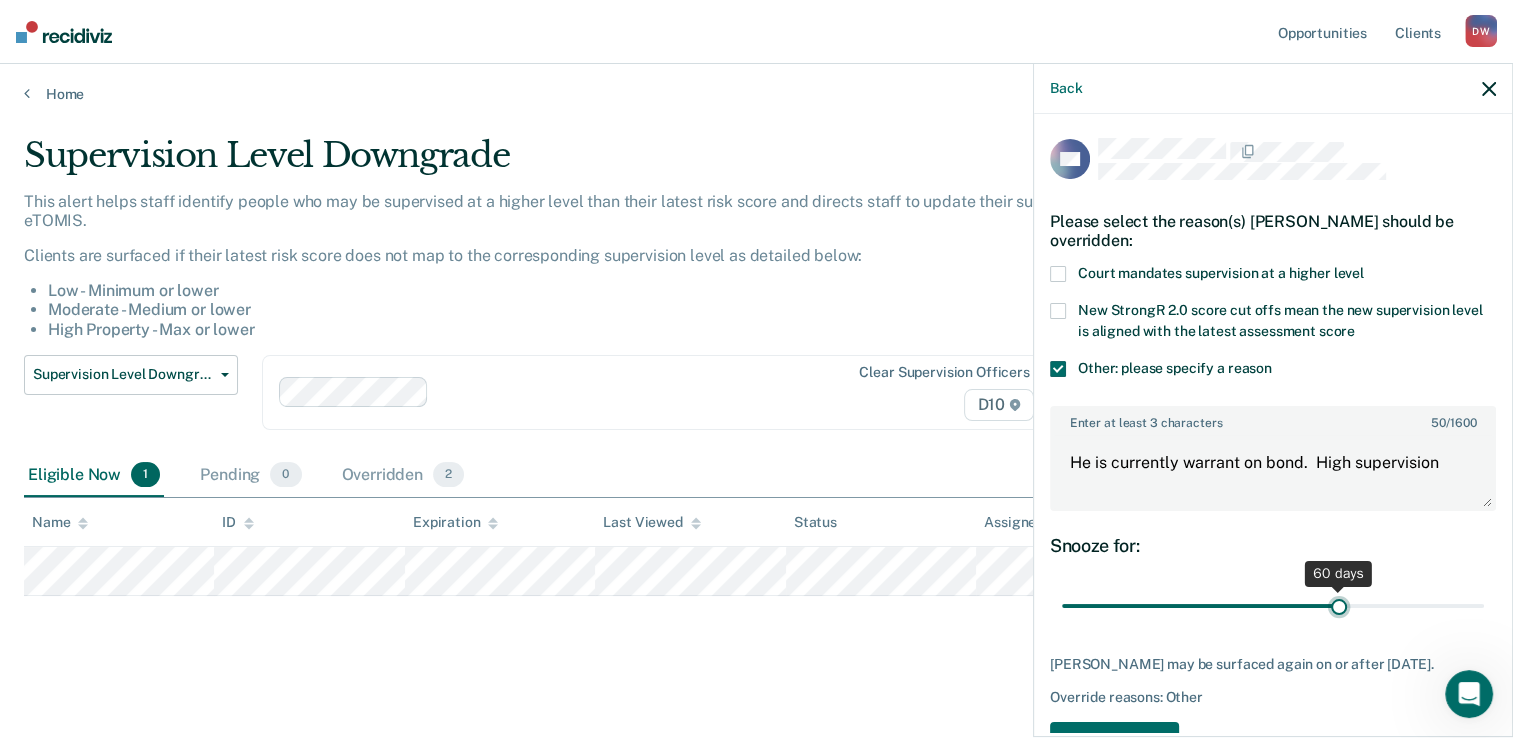 click at bounding box center [1273, 606] 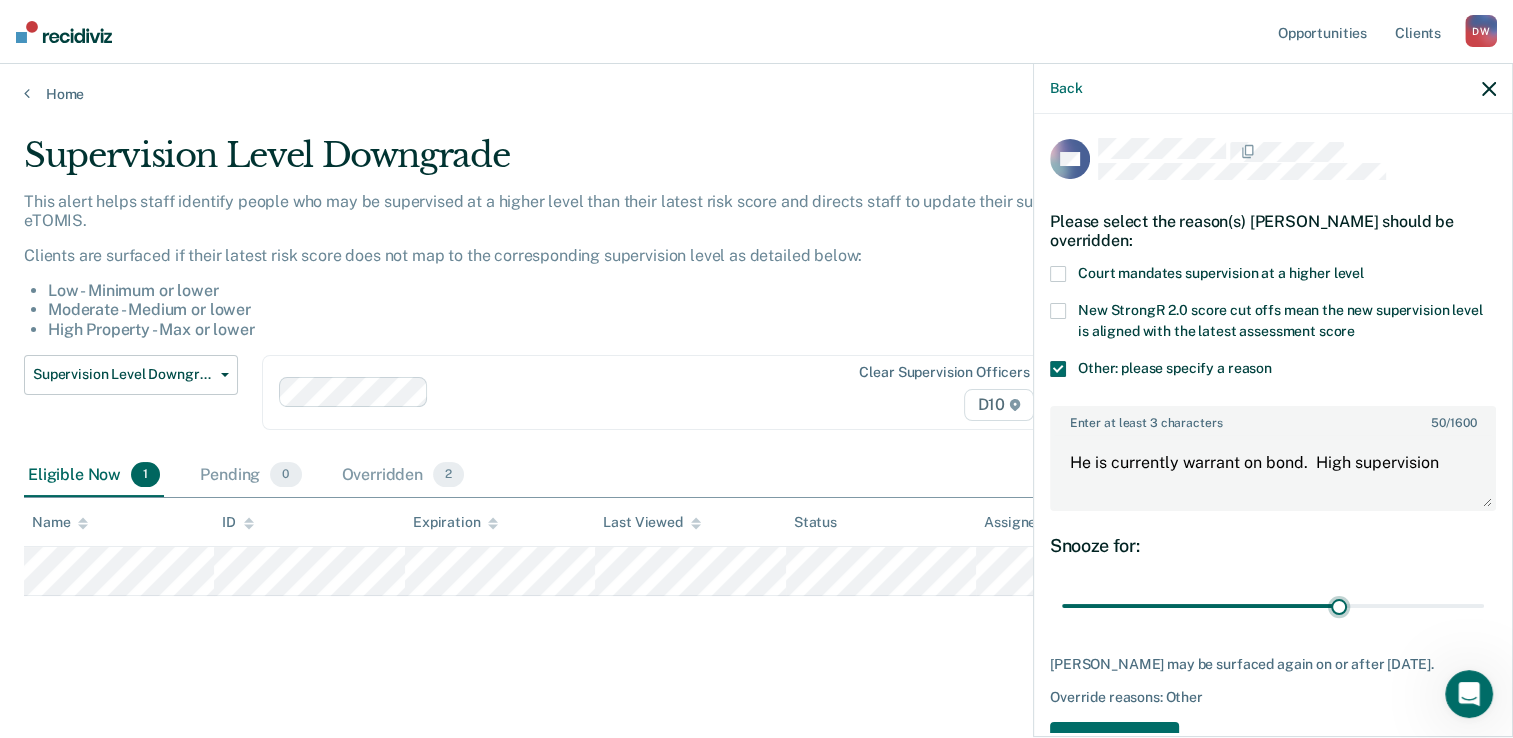 scroll, scrollTop: 56, scrollLeft: 0, axis: vertical 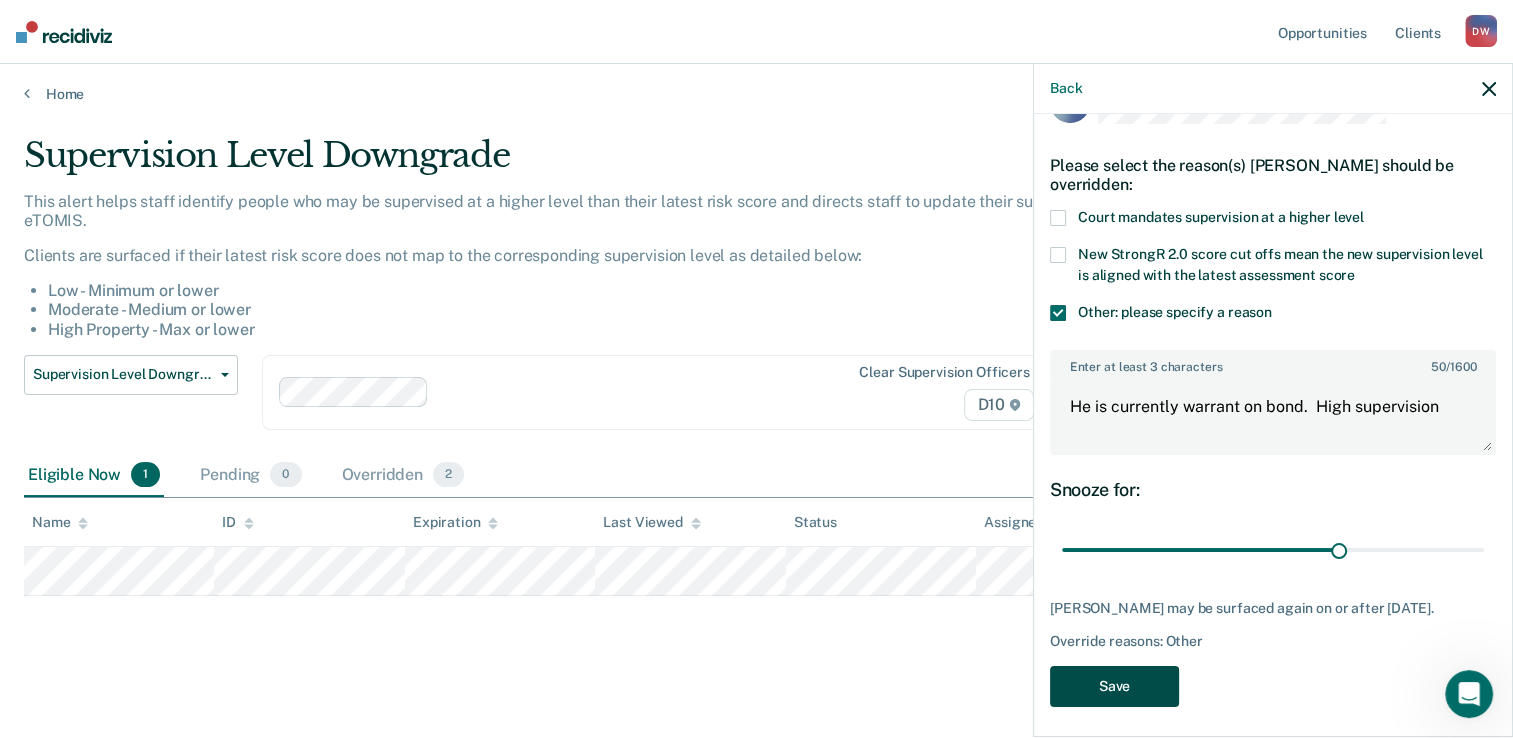click on "Save" at bounding box center (1114, 686) 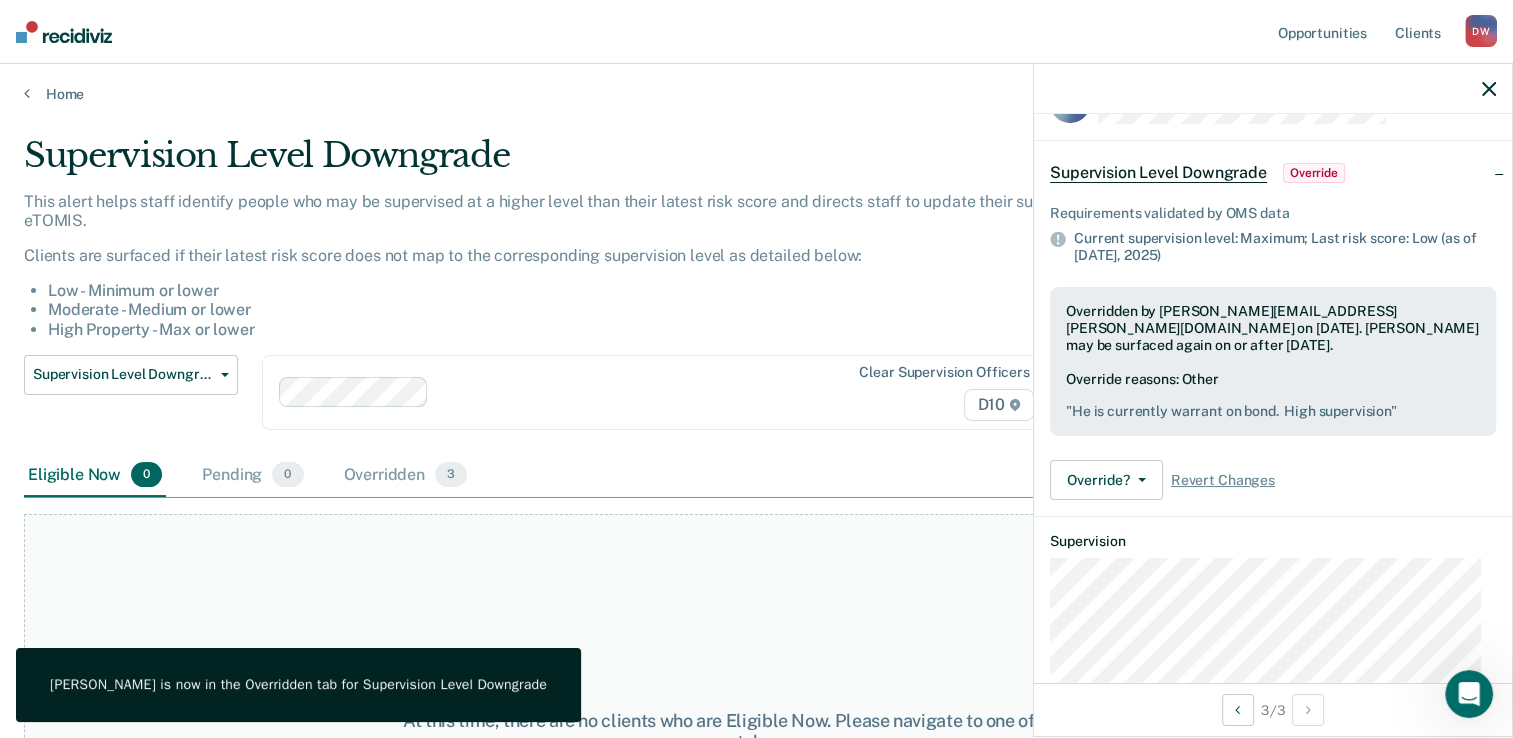 click on "At this time, there are no clients who are Eligible Now. Please navigate to one of the other tabs." at bounding box center [756, 731] 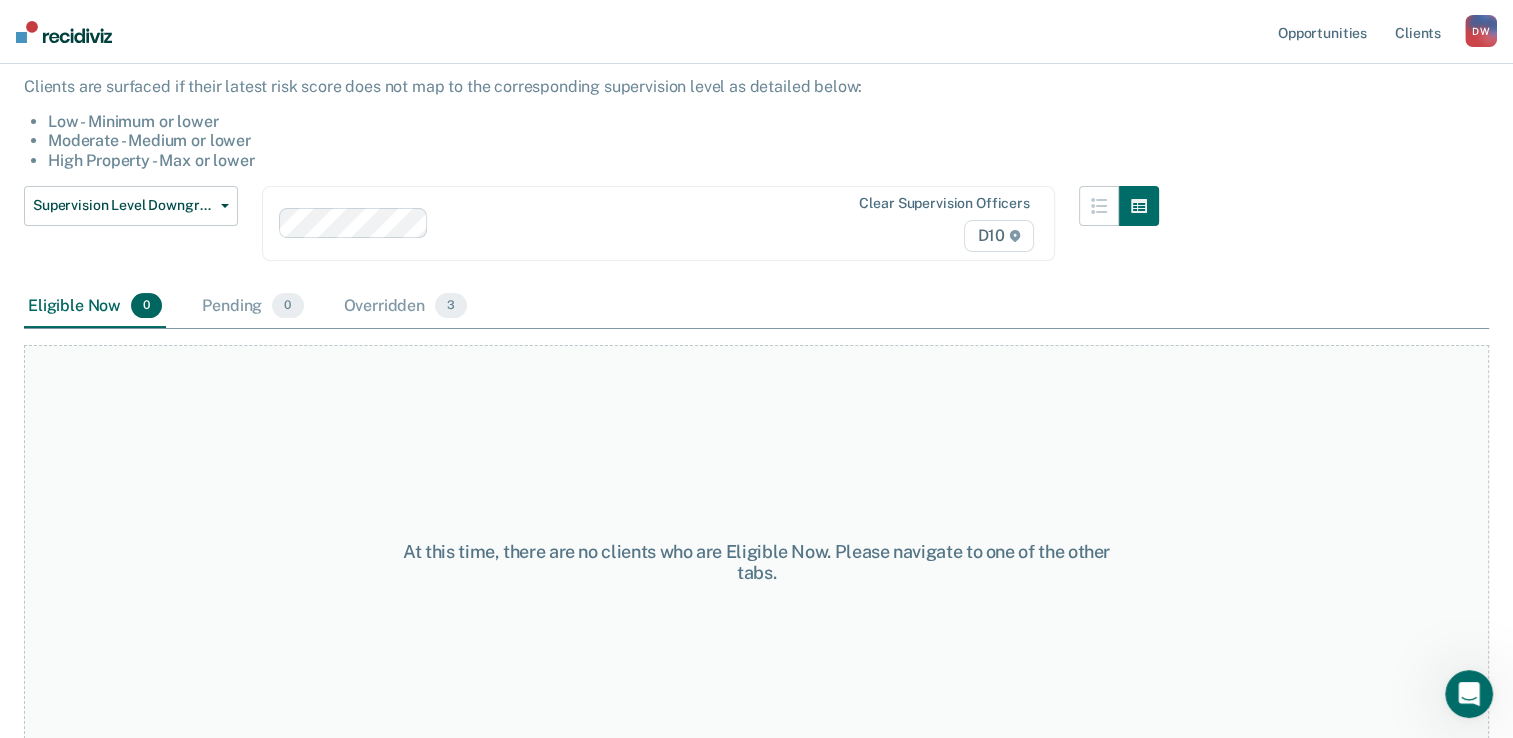 scroll, scrollTop: 0, scrollLeft: 0, axis: both 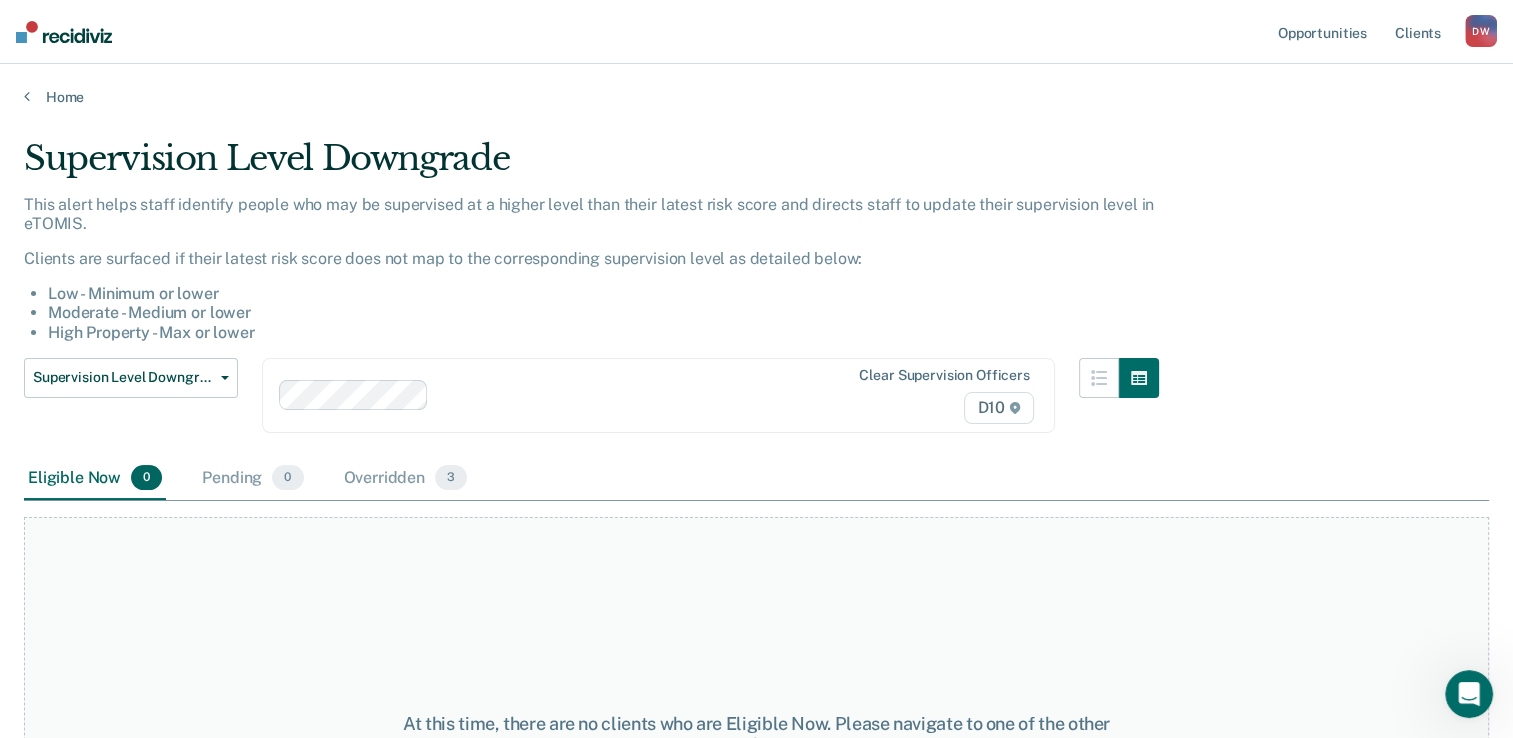 click on "Home" at bounding box center [756, 85] 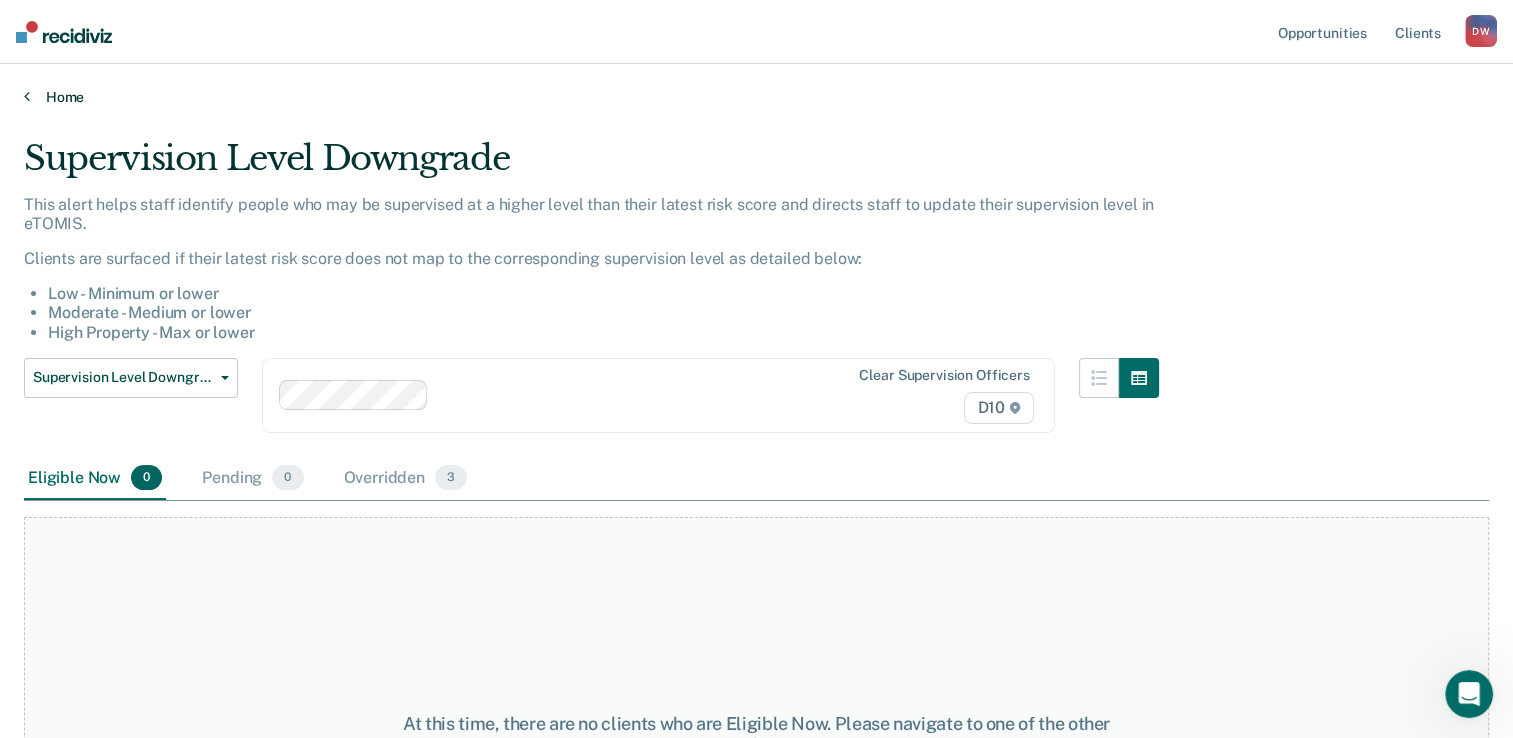 click on "Home" at bounding box center [756, 97] 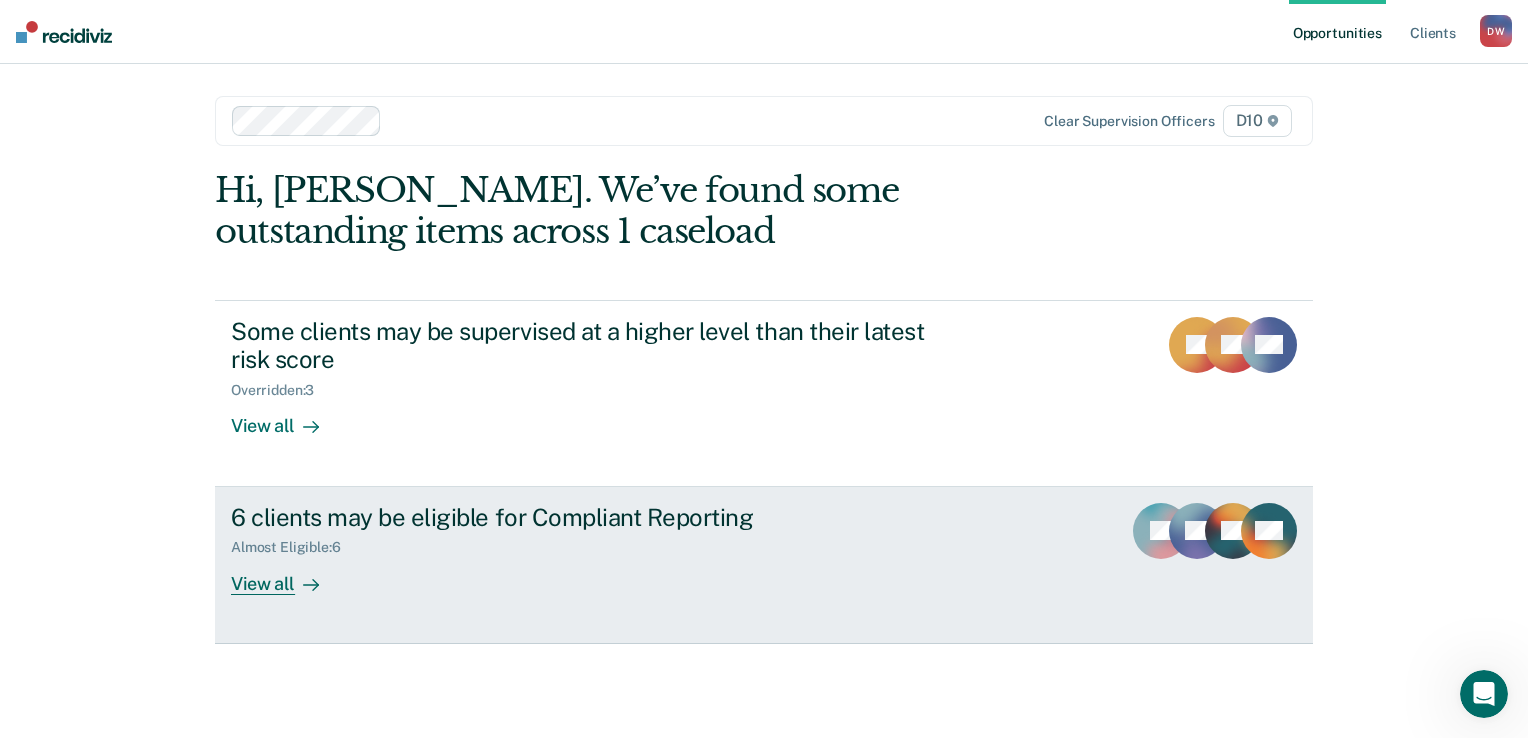 click on "SL" 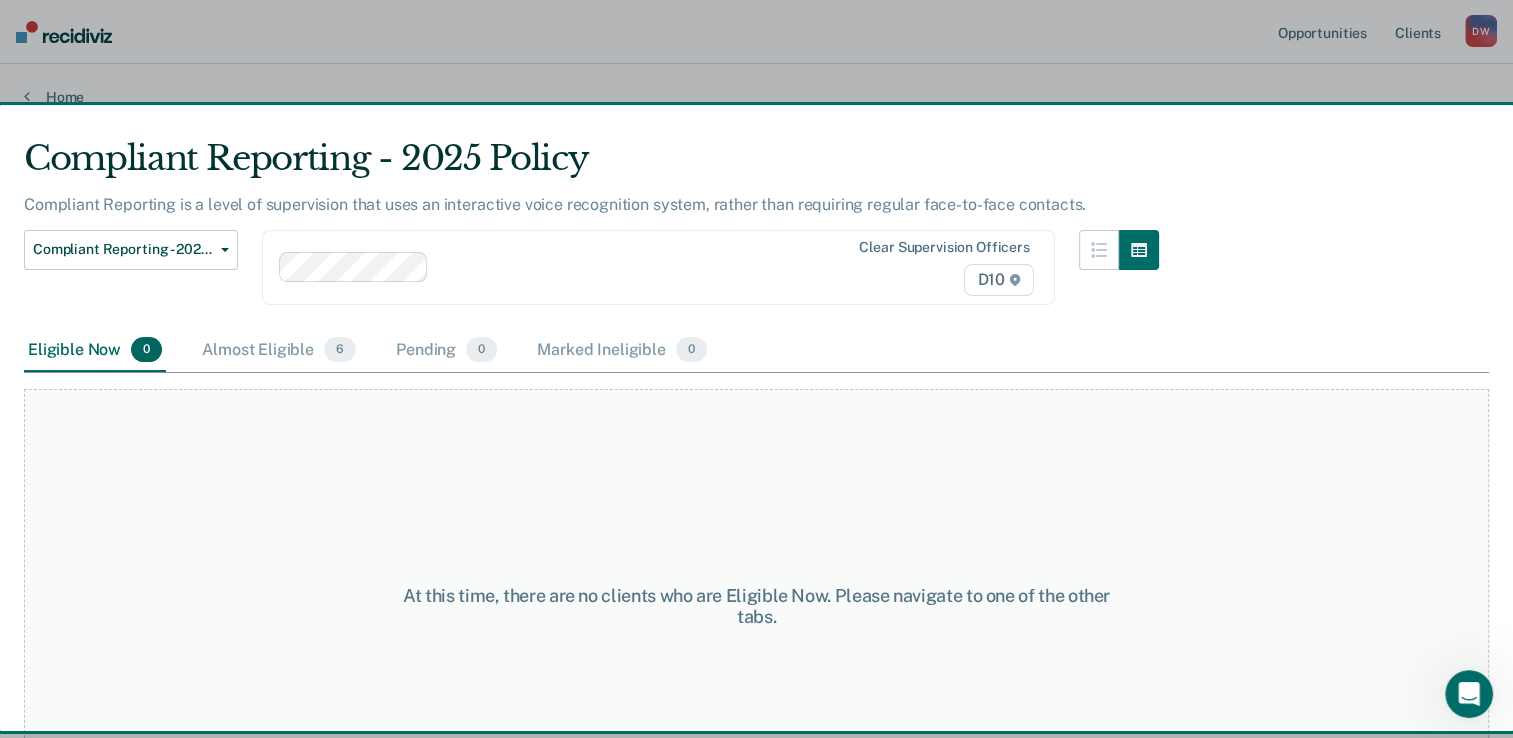 scroll, scrollTop: 0, scrollLeft: 0, axis: both 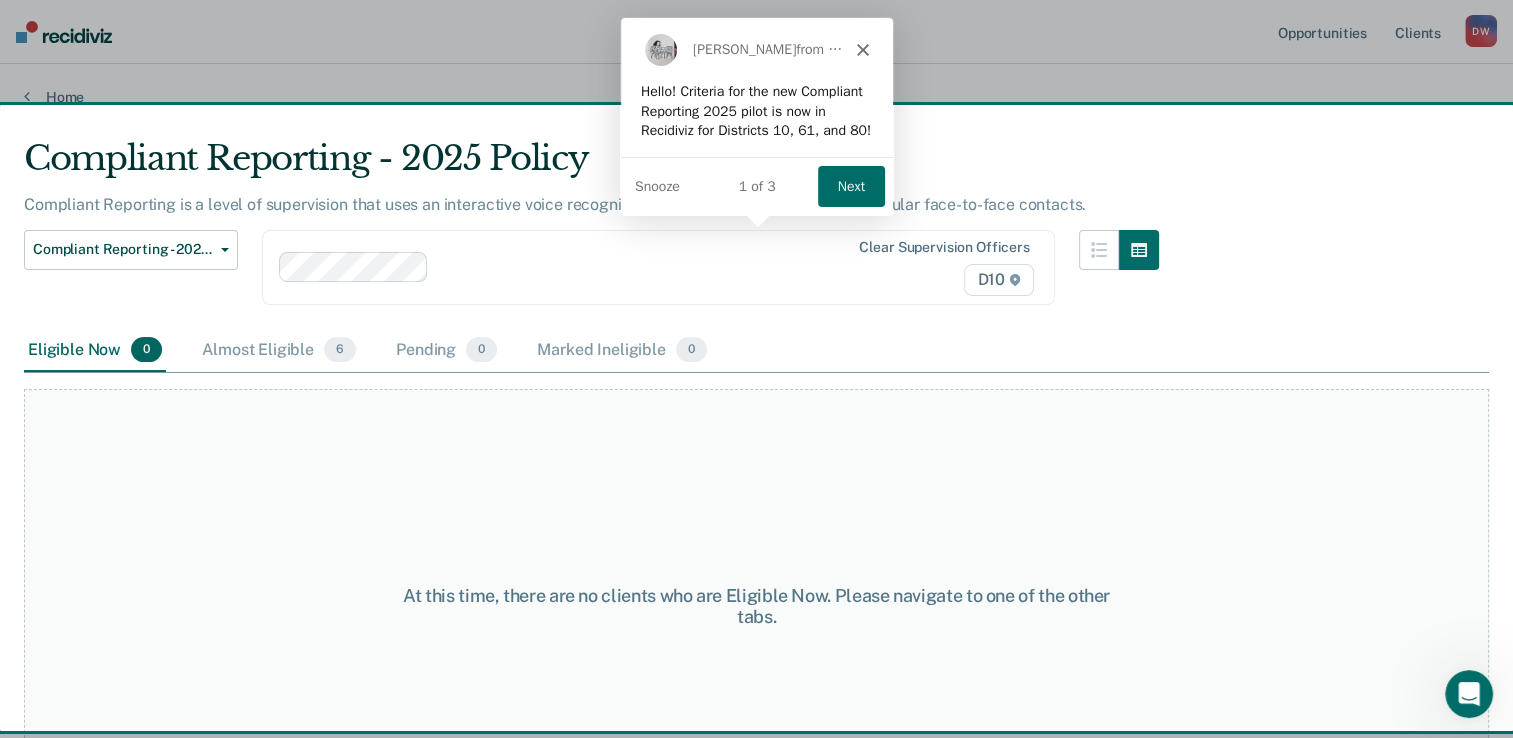click on "Next" at bounding box center [849, 185] 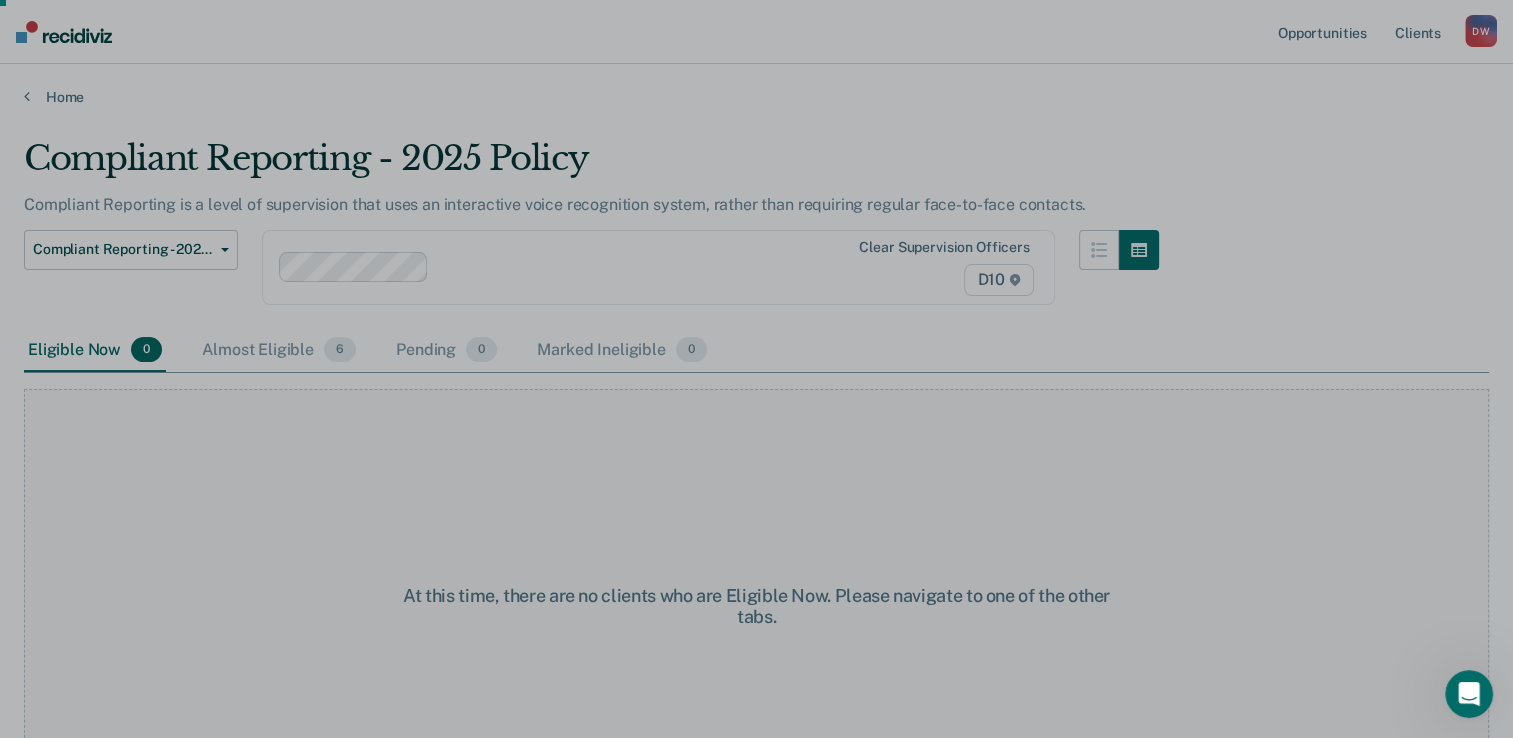 scroll, scrollTop: 0, scrollLeft: 0, axis: both 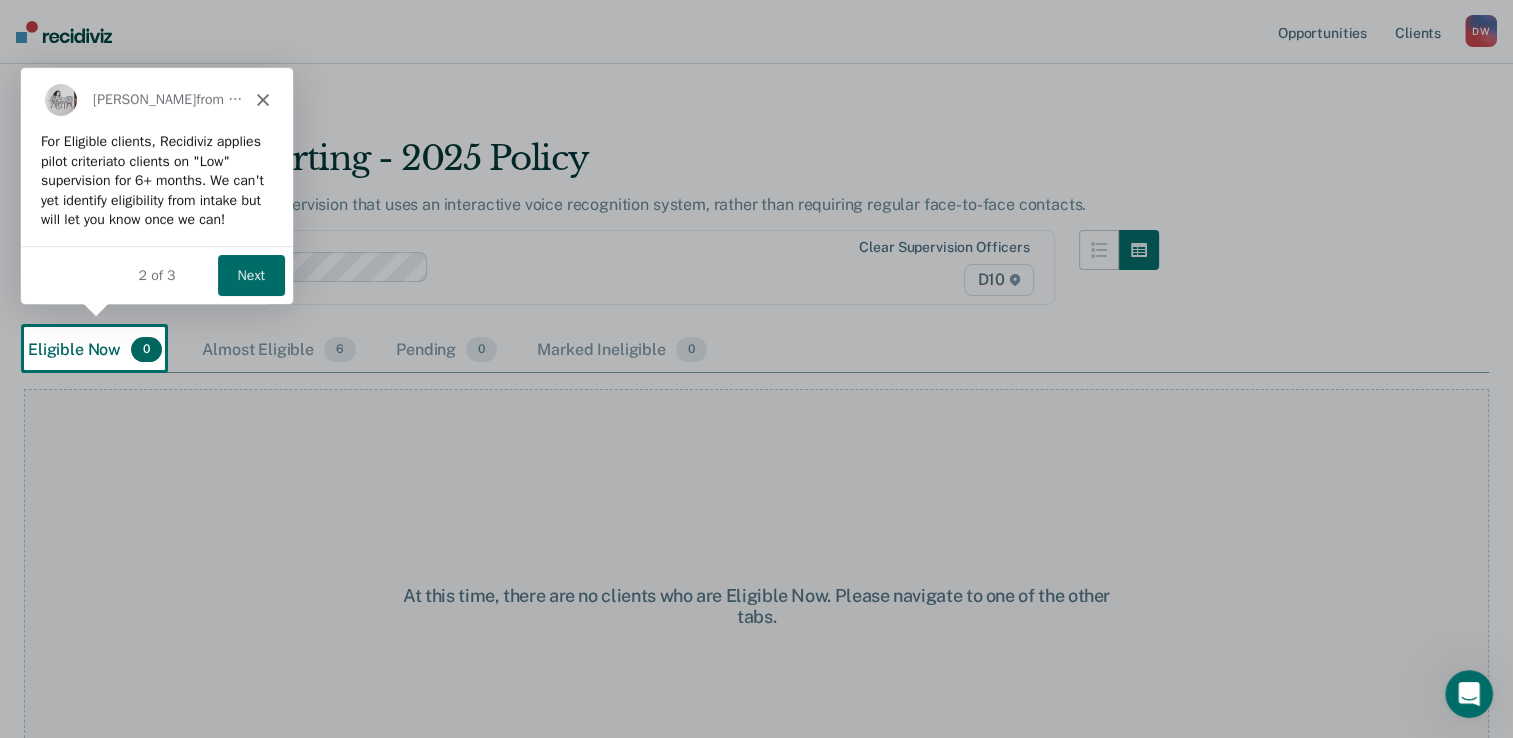 click at bounding box center (756, 369) 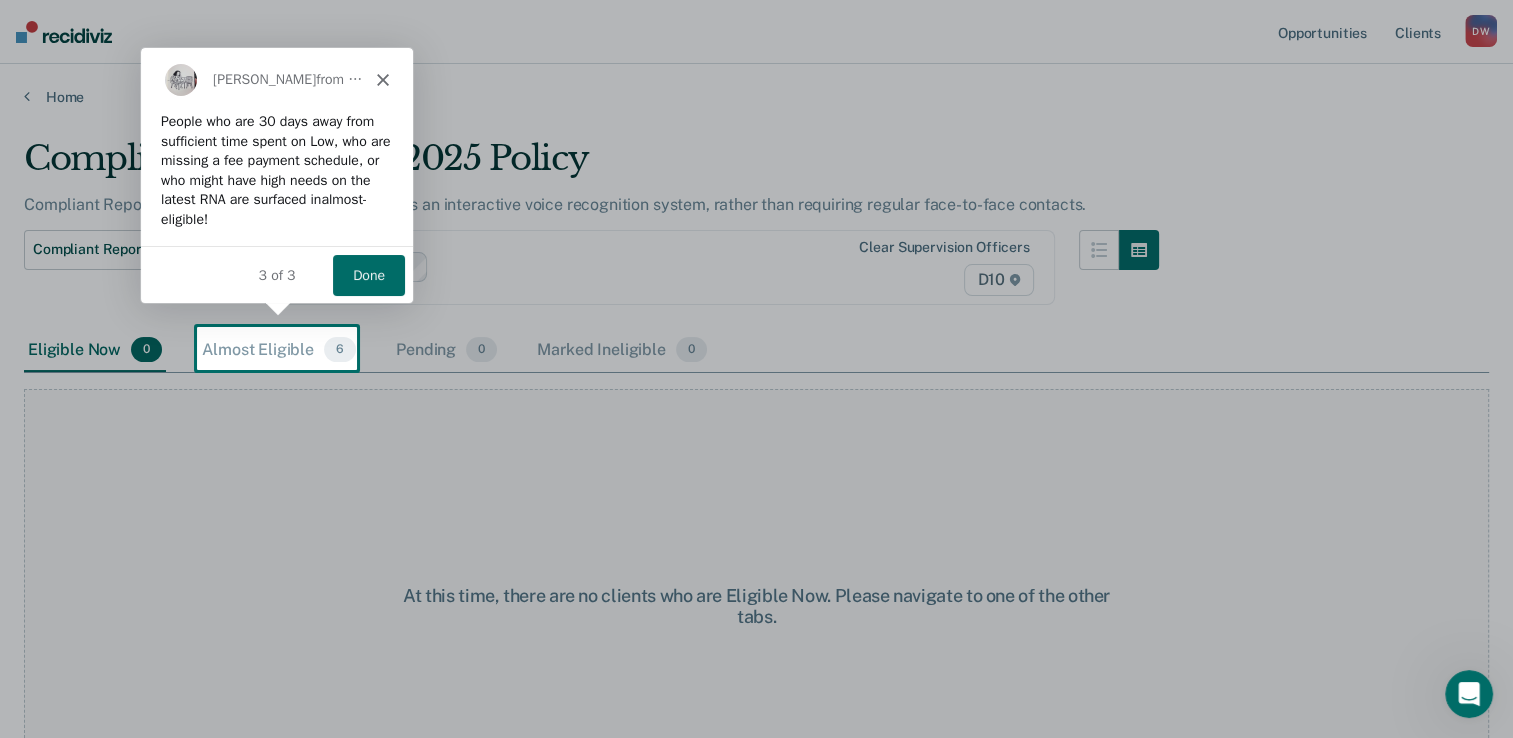 scroll, scrollTop: 0, scrollLeft: 0, axis: both 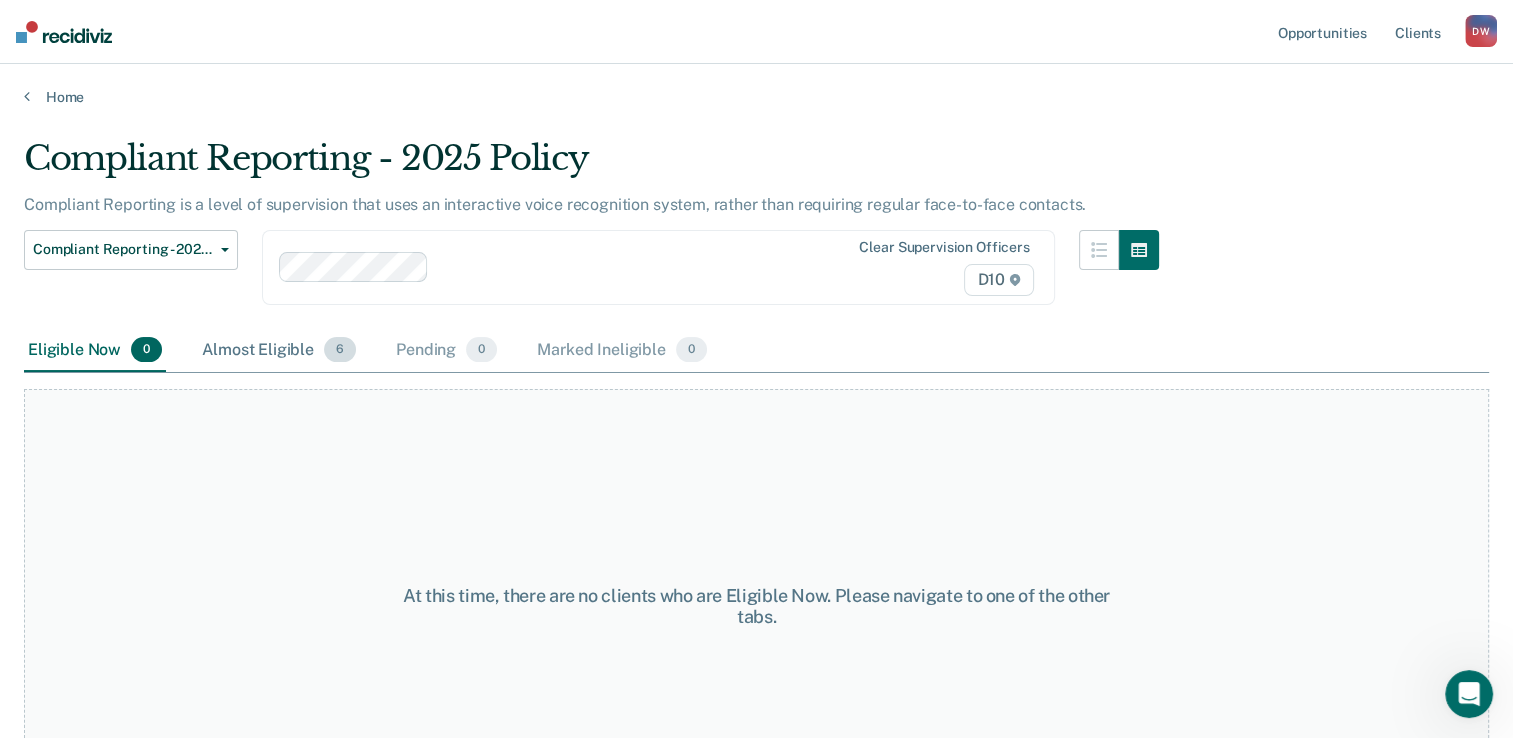 click on "6" at bounding box center [340, 350] 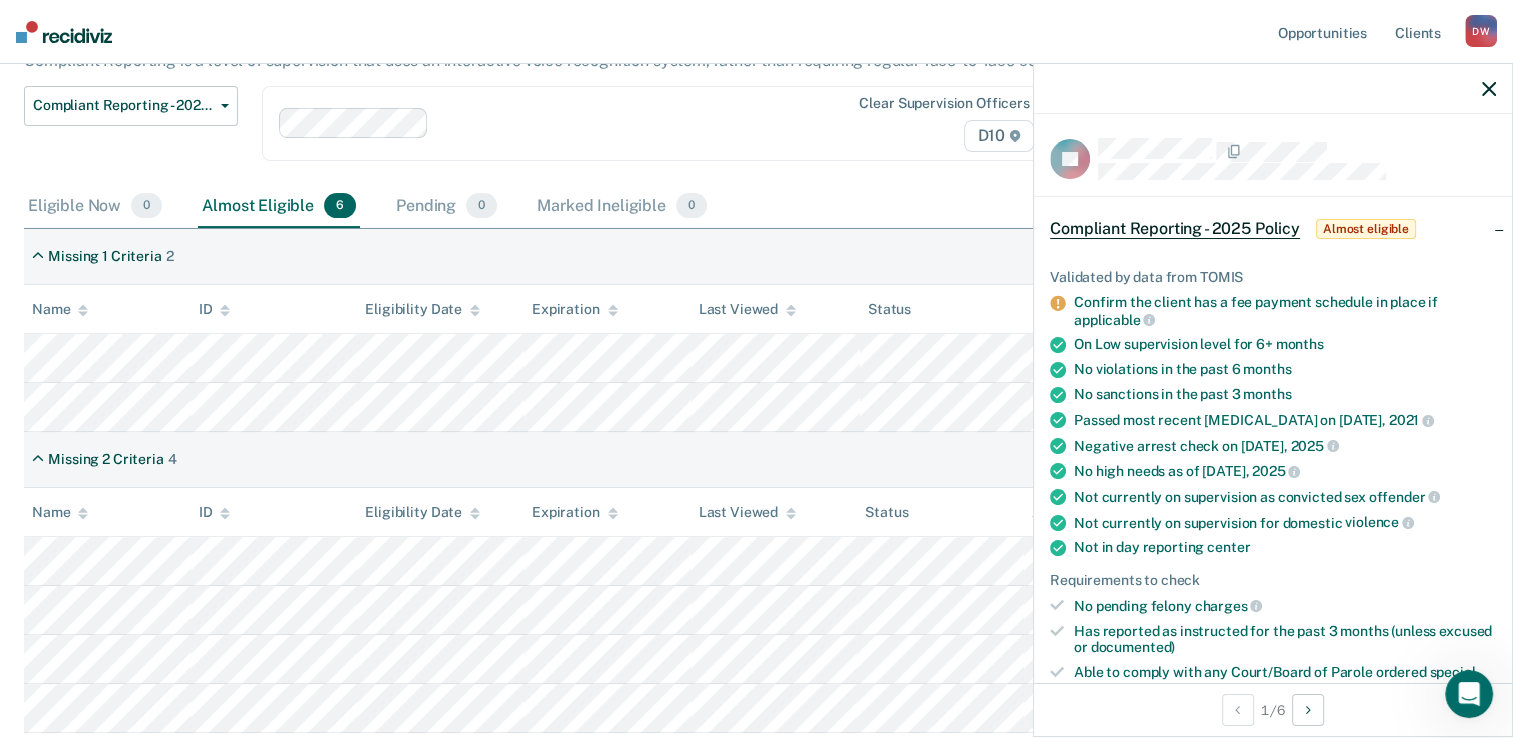 scroll, scrollTop: 152, scrollLeft: 0, axis: vertical 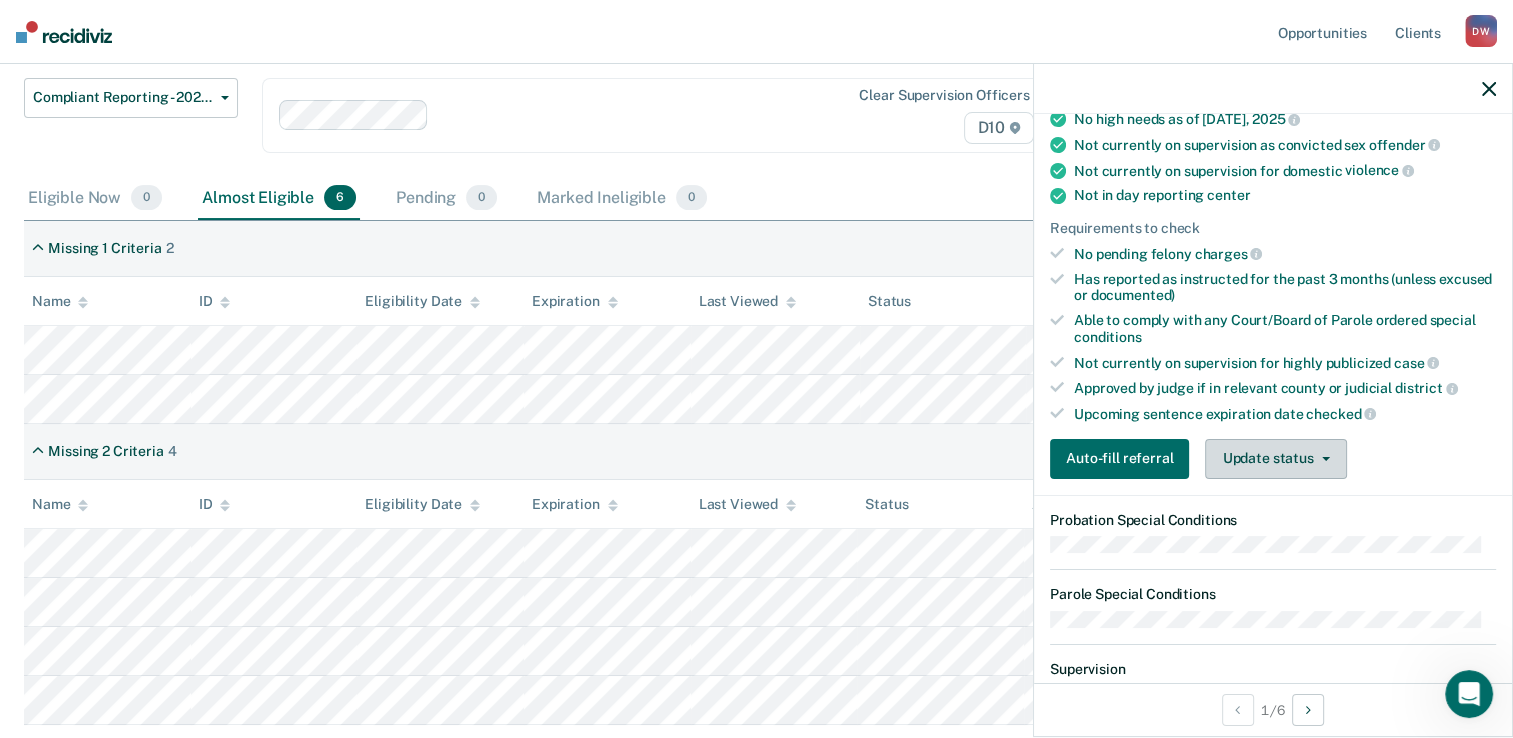 click on "Update status" at bounding box center (1275, 459) 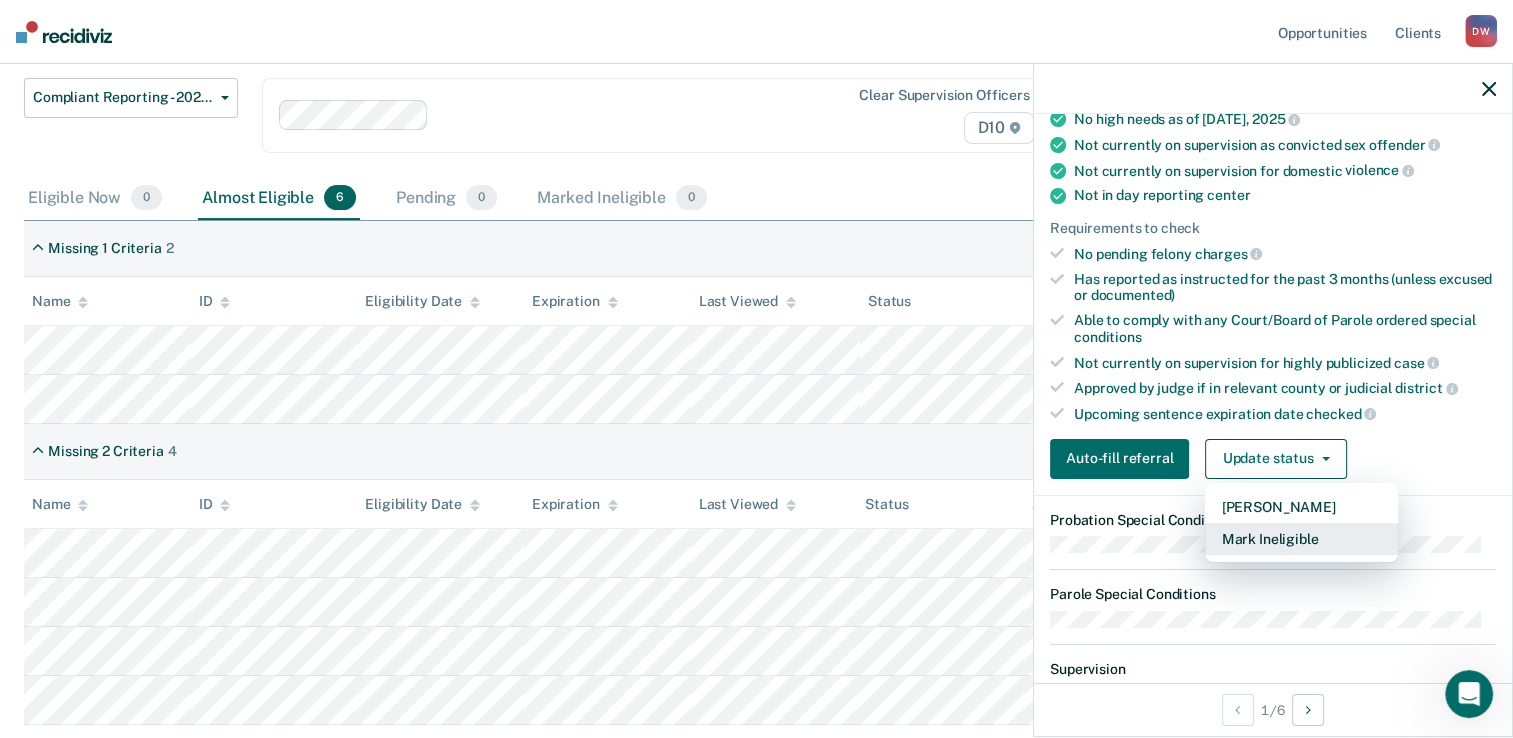 click on "Mark Ineligible" at bounding box center [1301, 539] 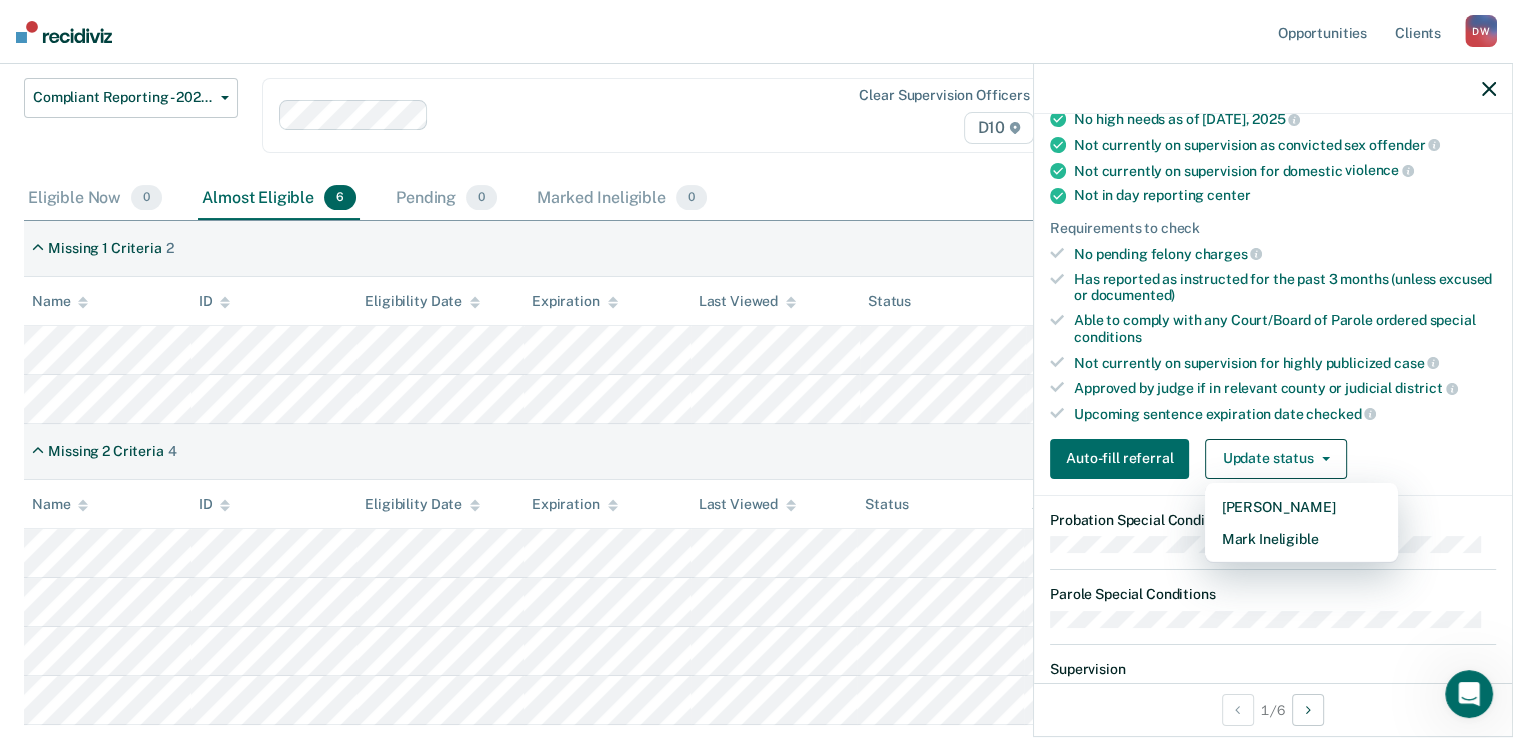 scroll, scrollTop: 164, scrollLeft: 0, axis: vertical 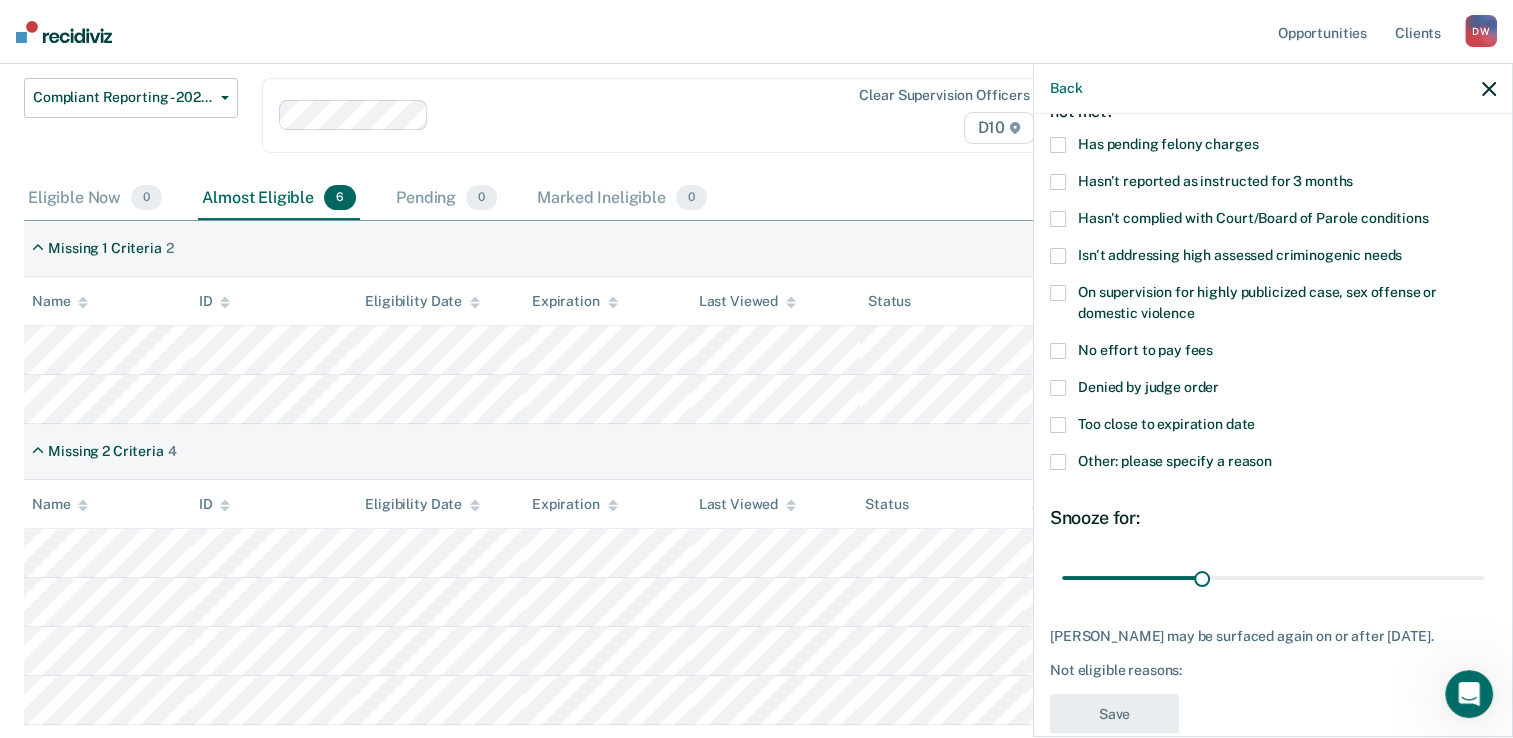 click at bounding box center (1058, 462) 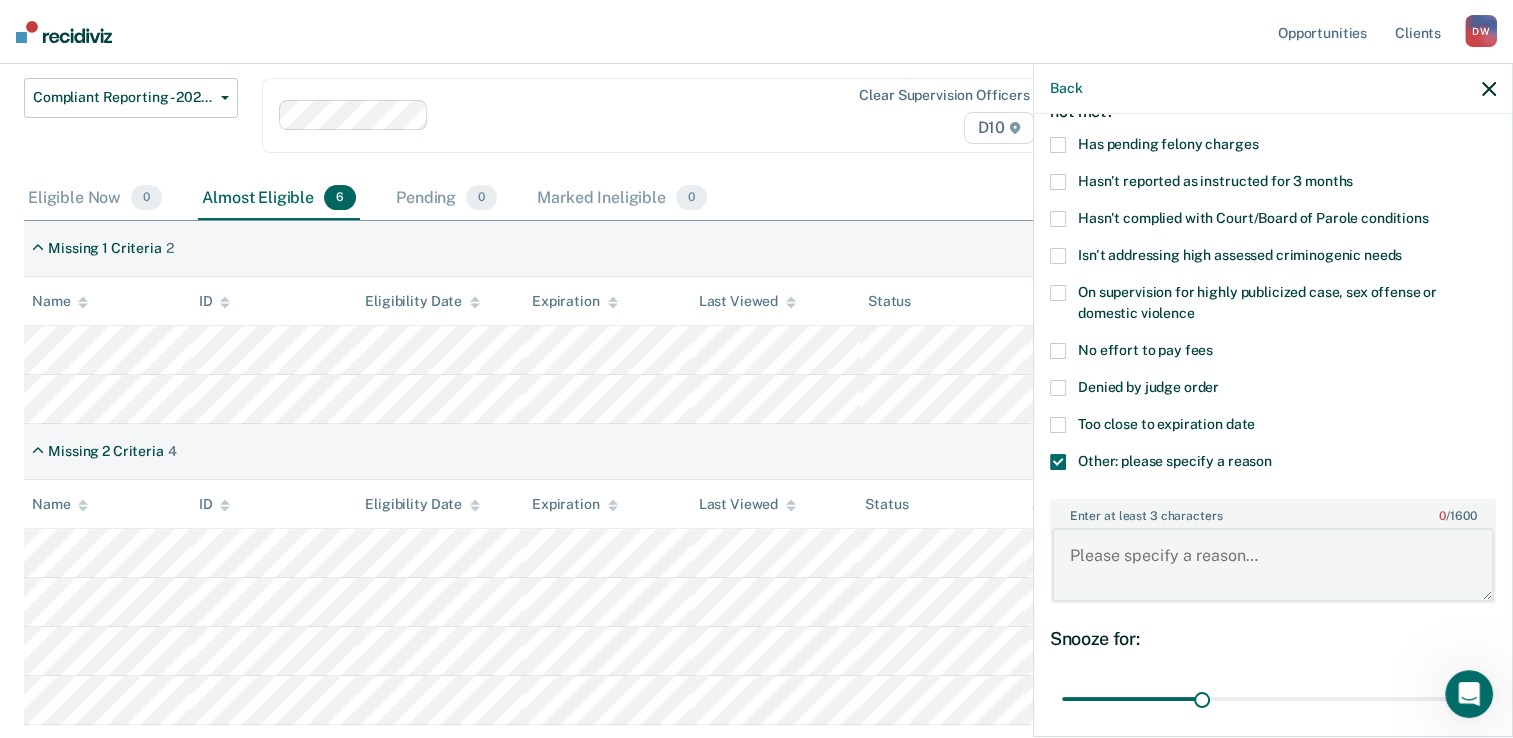 click on "Enter at least 3 characters 0  /  1600" at bounding box center [1273, 565] 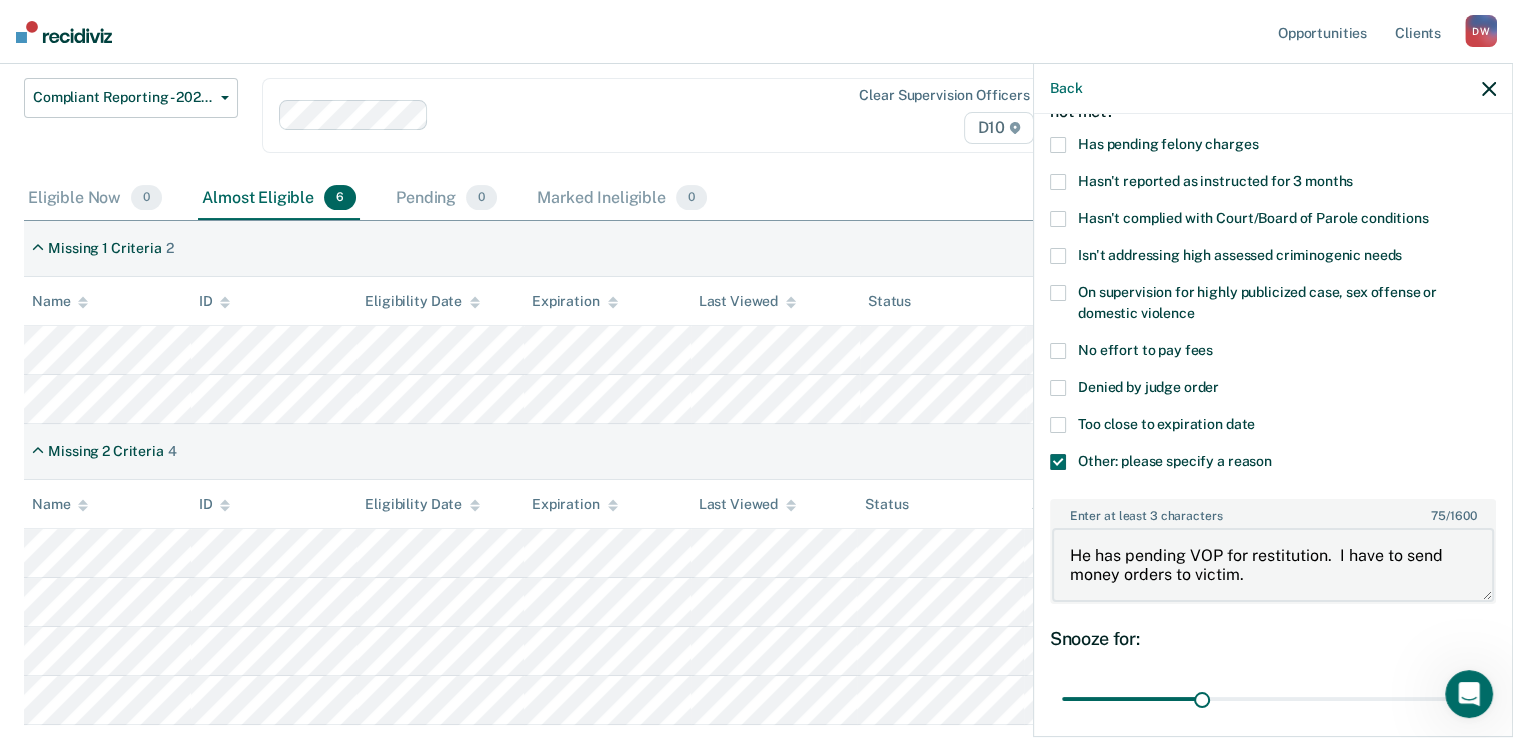 type on "He has pending VOP for restitution.  I have to send money orders to victim." 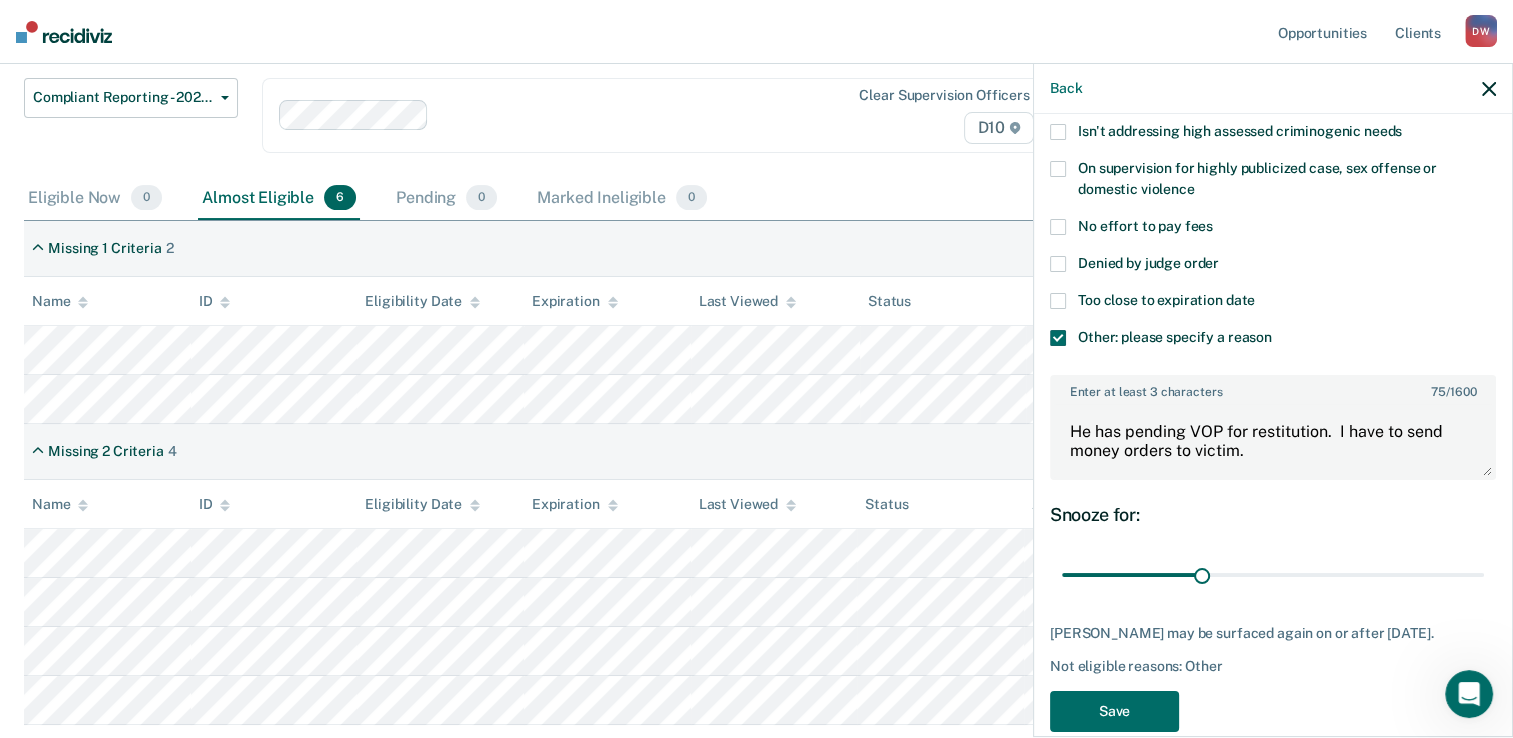 scroll, scrollTop: 256, scrollLeft: 0, axis: vertical 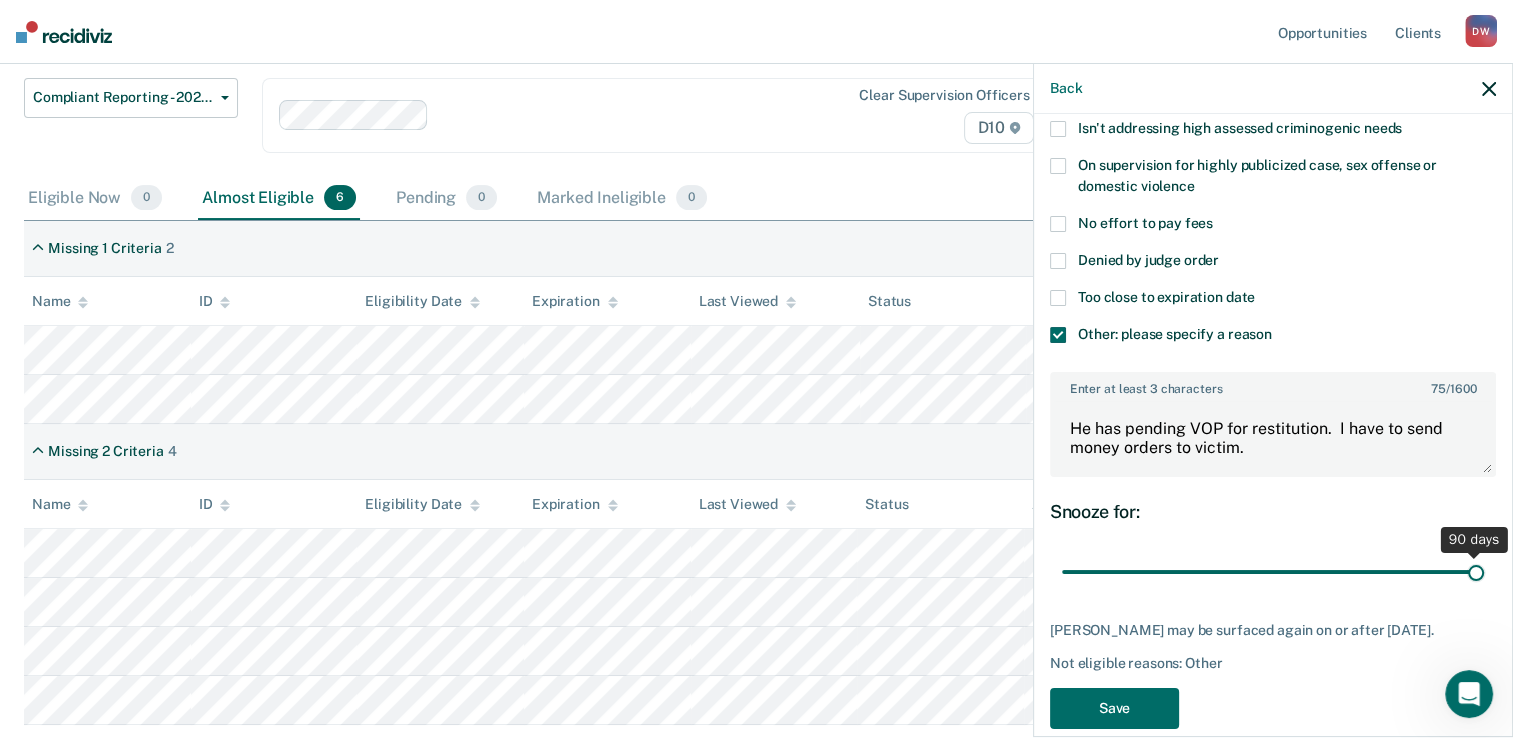 drag, startPoint x: 1200, startPoint y: 566, endPoint x: 1531, endPoint y: 562, distance: 331.02417 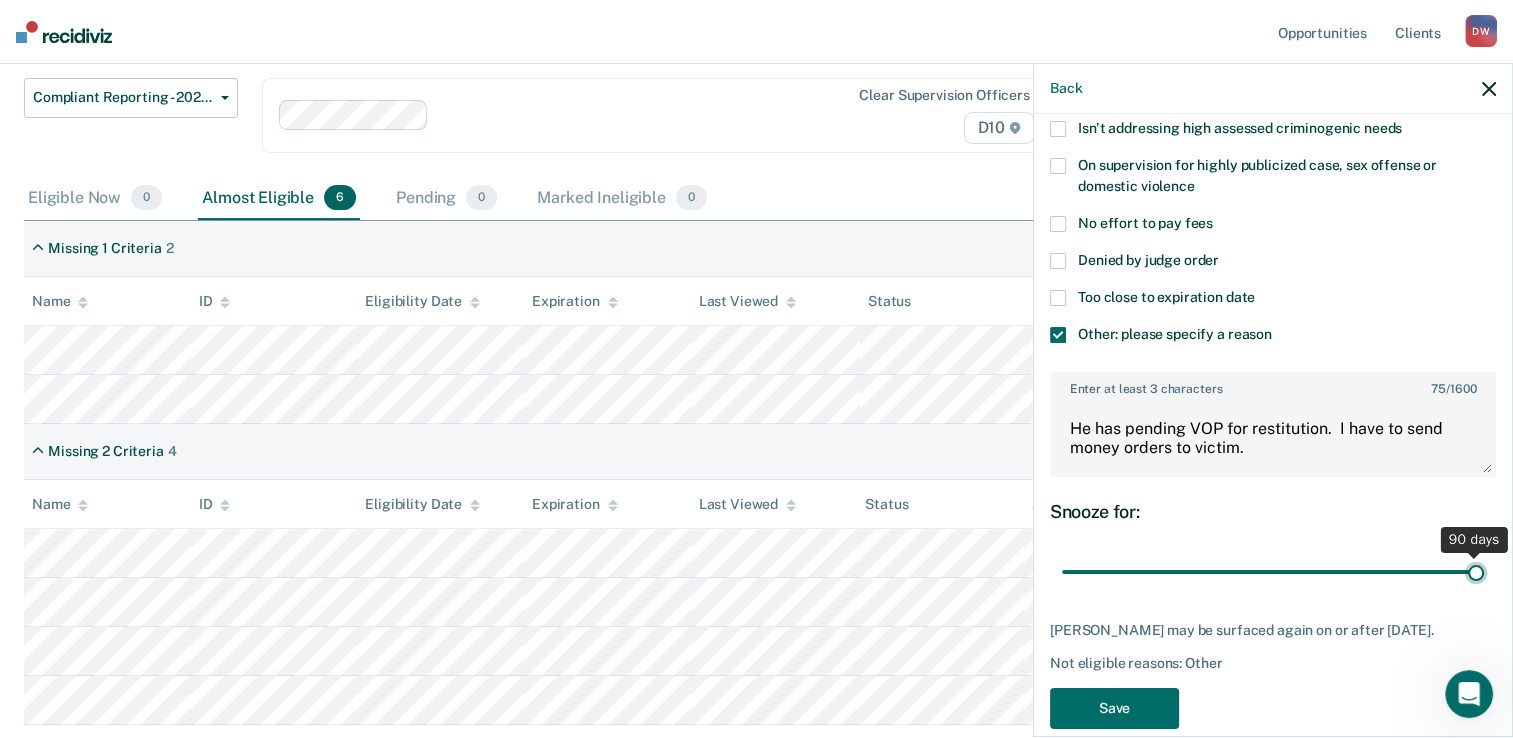 type on "90" 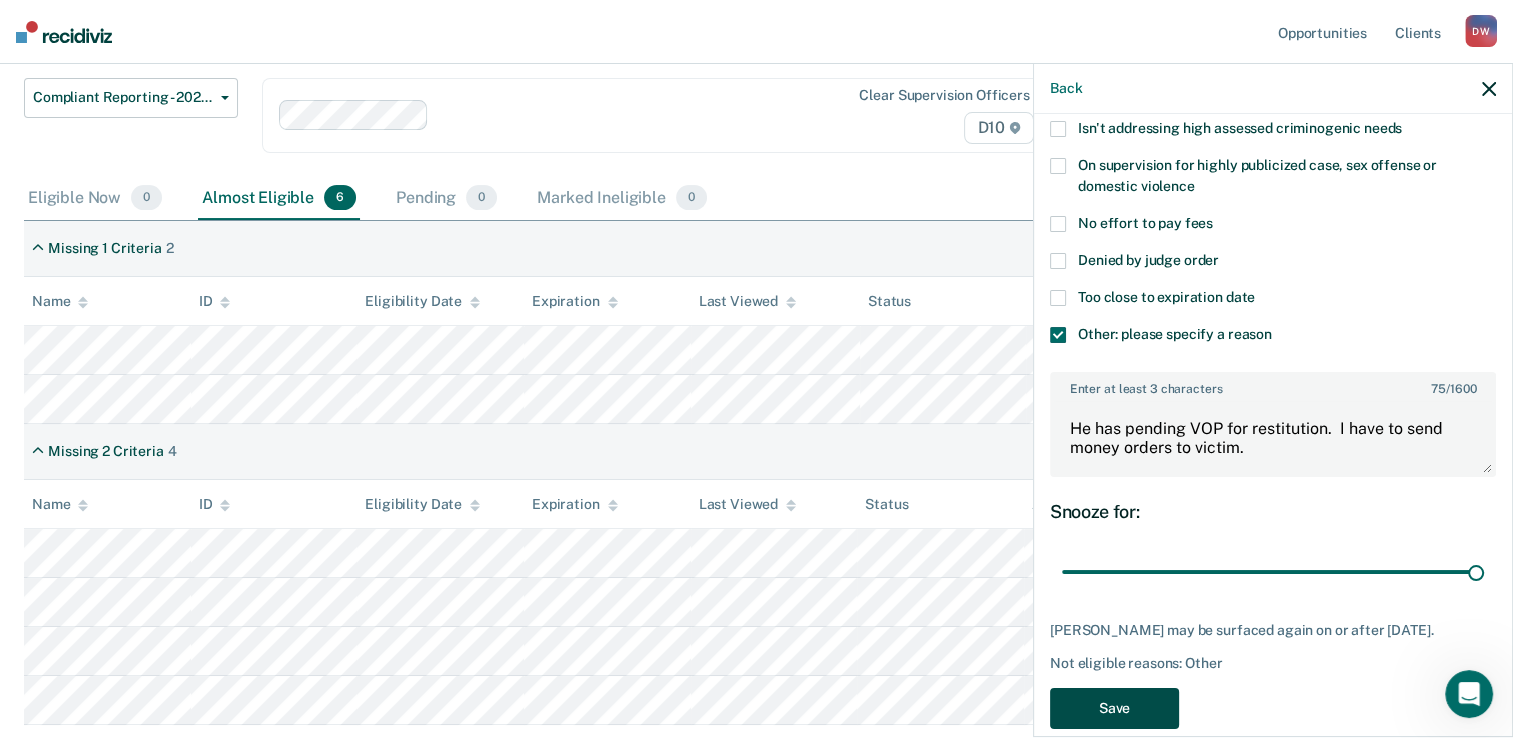 click on "Save" at bounding box center (1114, 708) 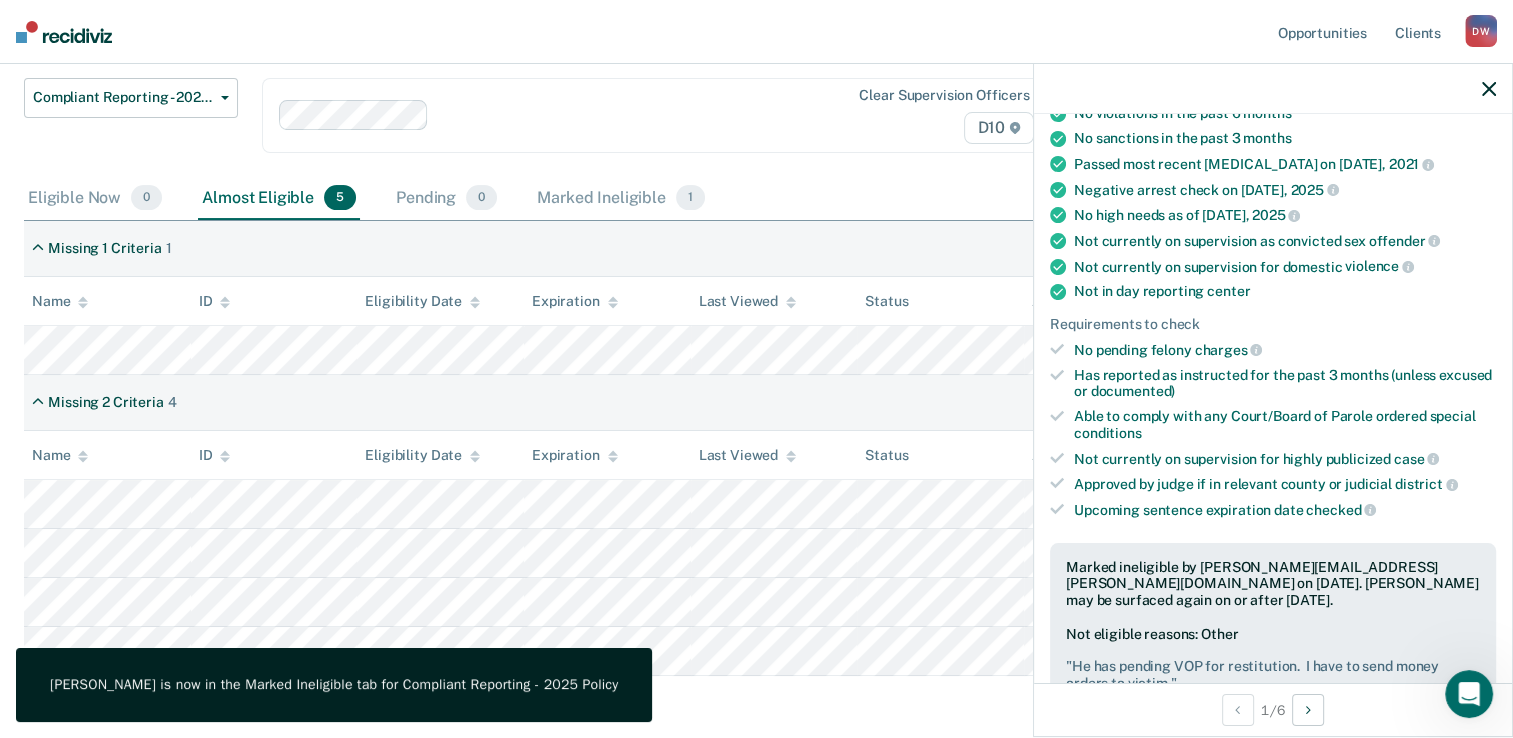 click on "Eligible Now 0 Almost Eligible 5 Pending 0 Marked Ineligible 1" at bounding box center (756, 199) 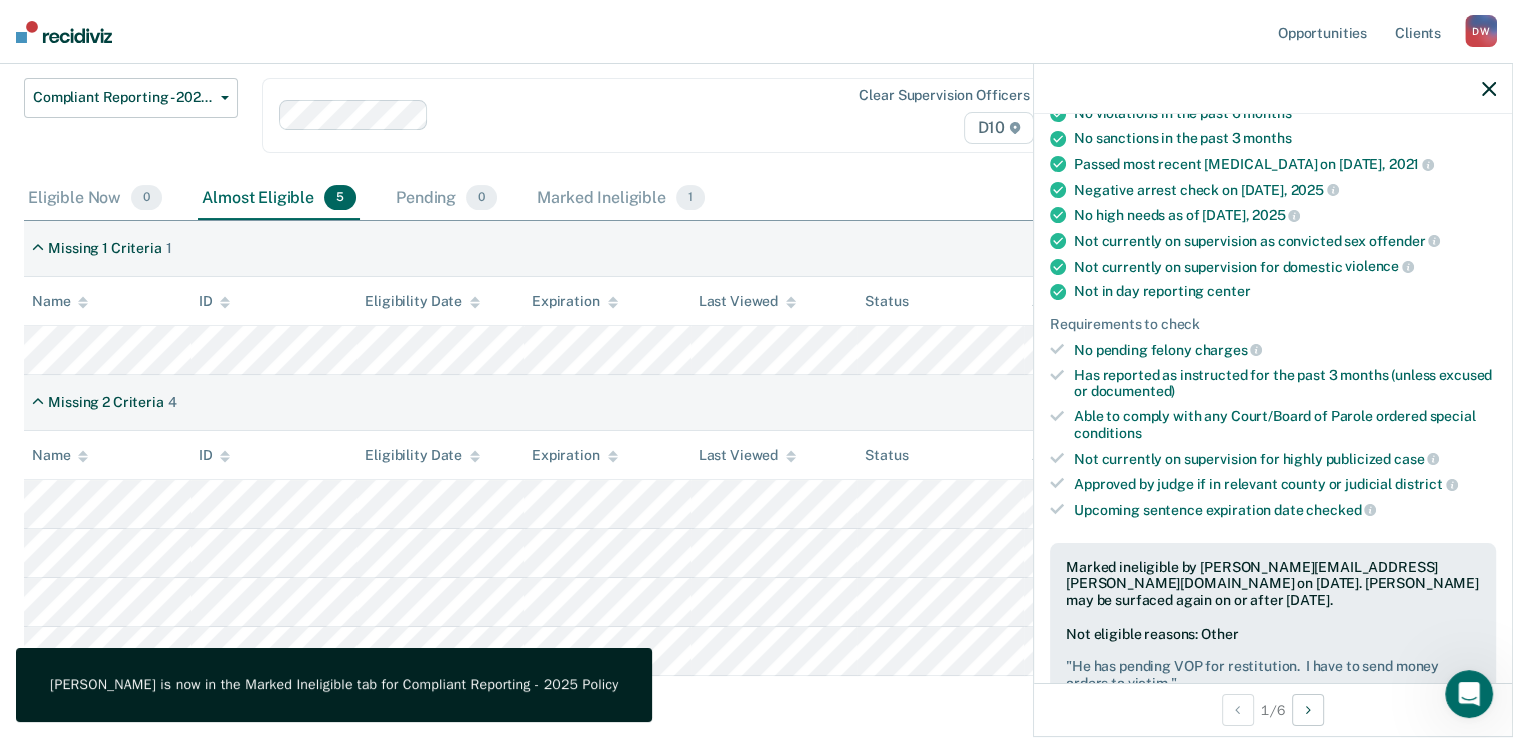 click 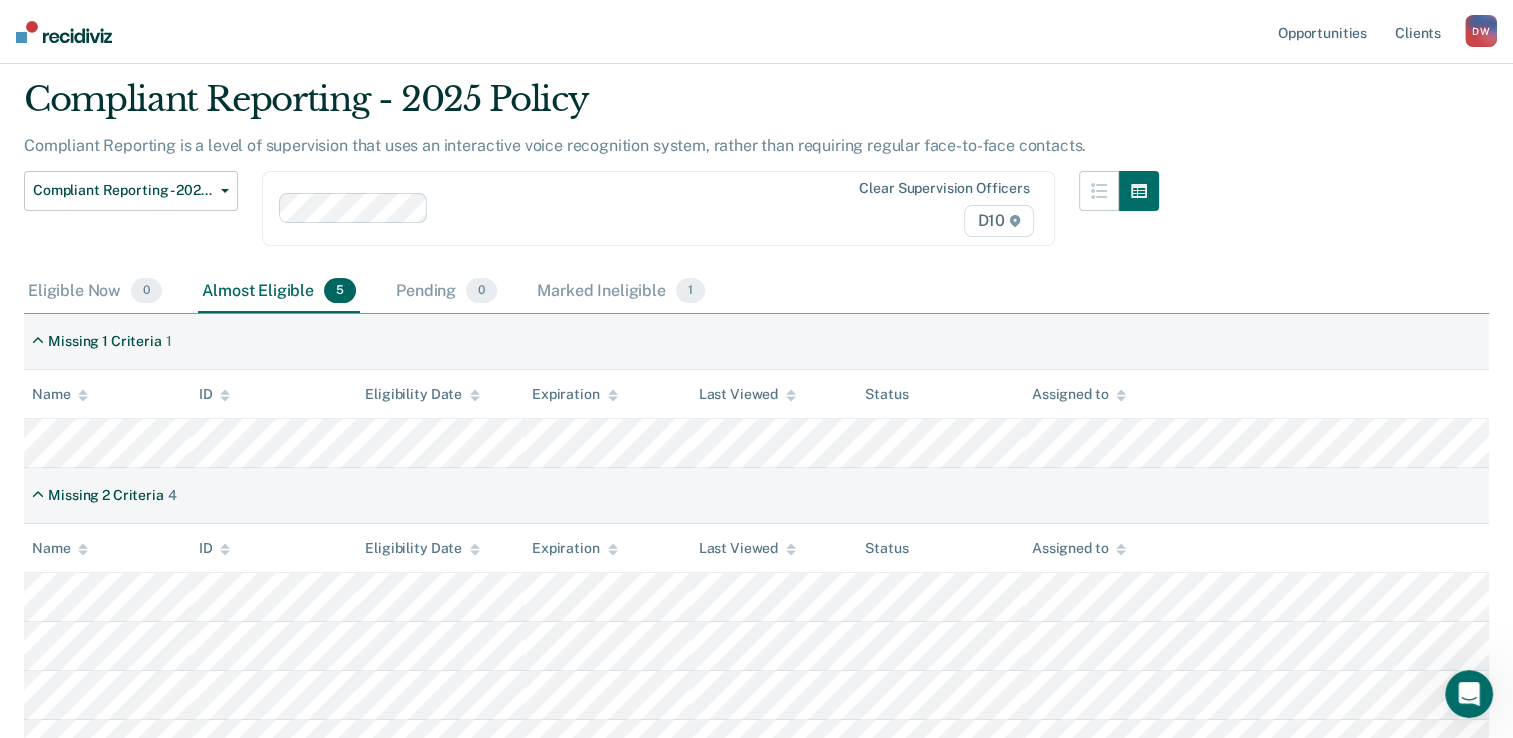 scroll, scrollTop: 0, scrollLeft: 0, axis: both 